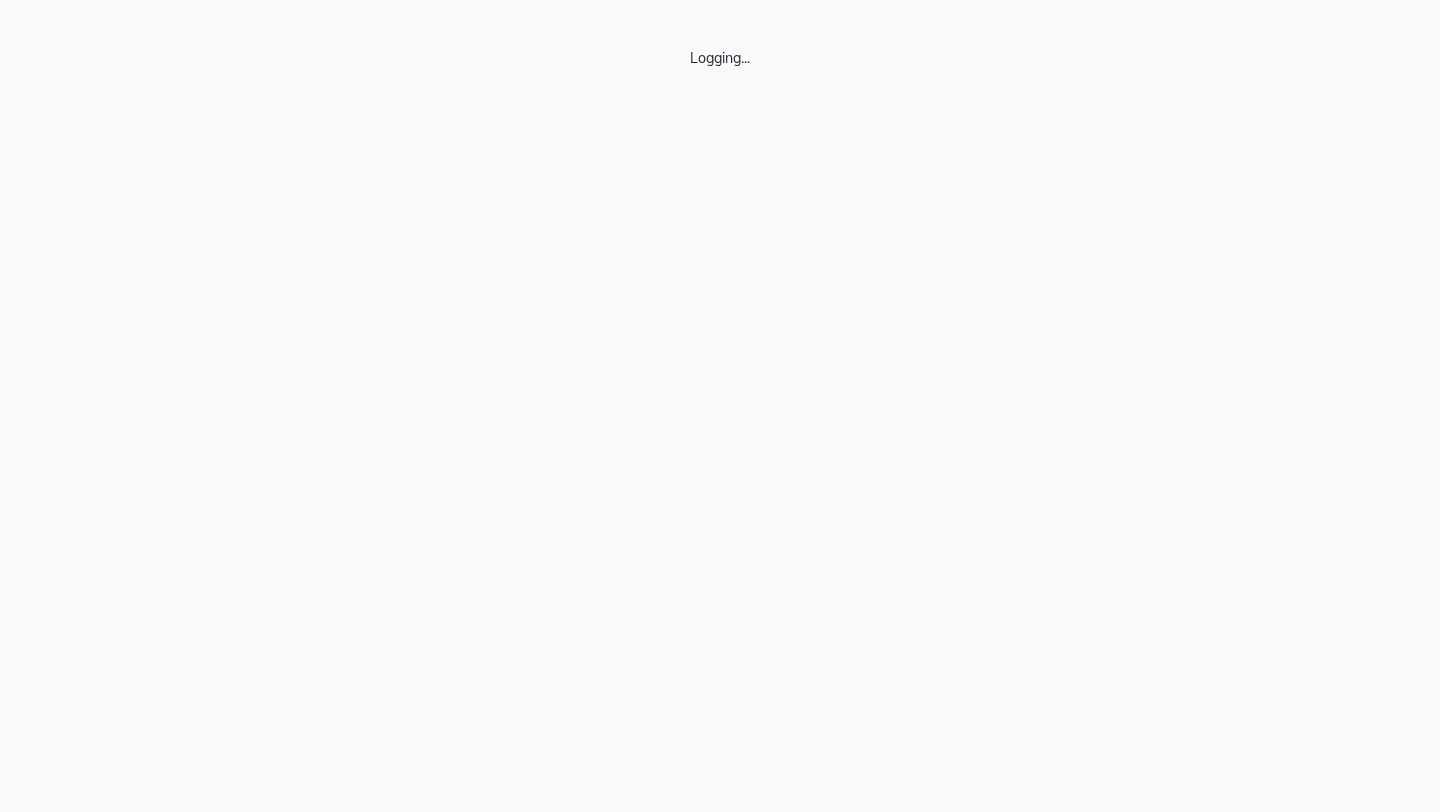 scroll, scrollTop: 0, scrollLeft: 0, axis: both 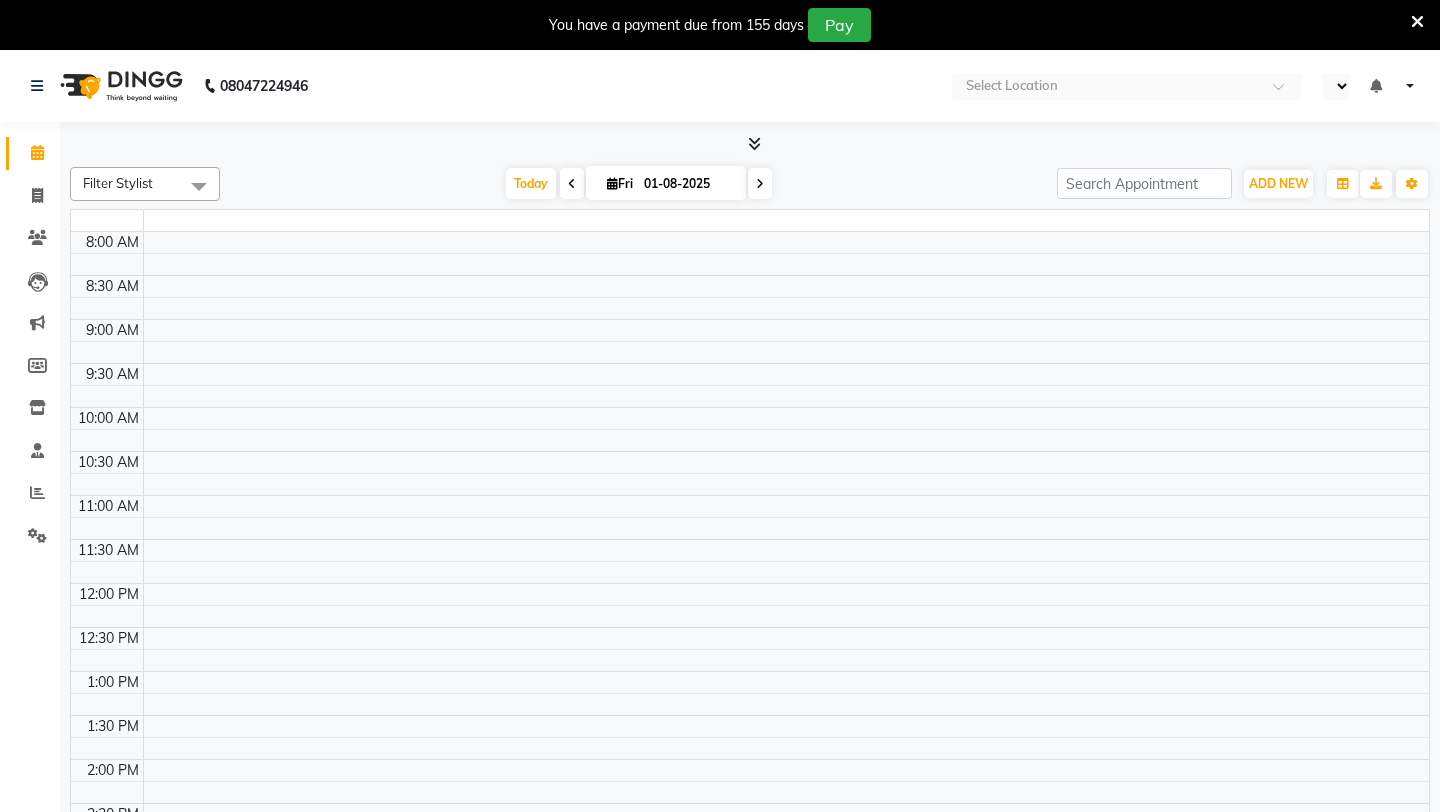select on "en" 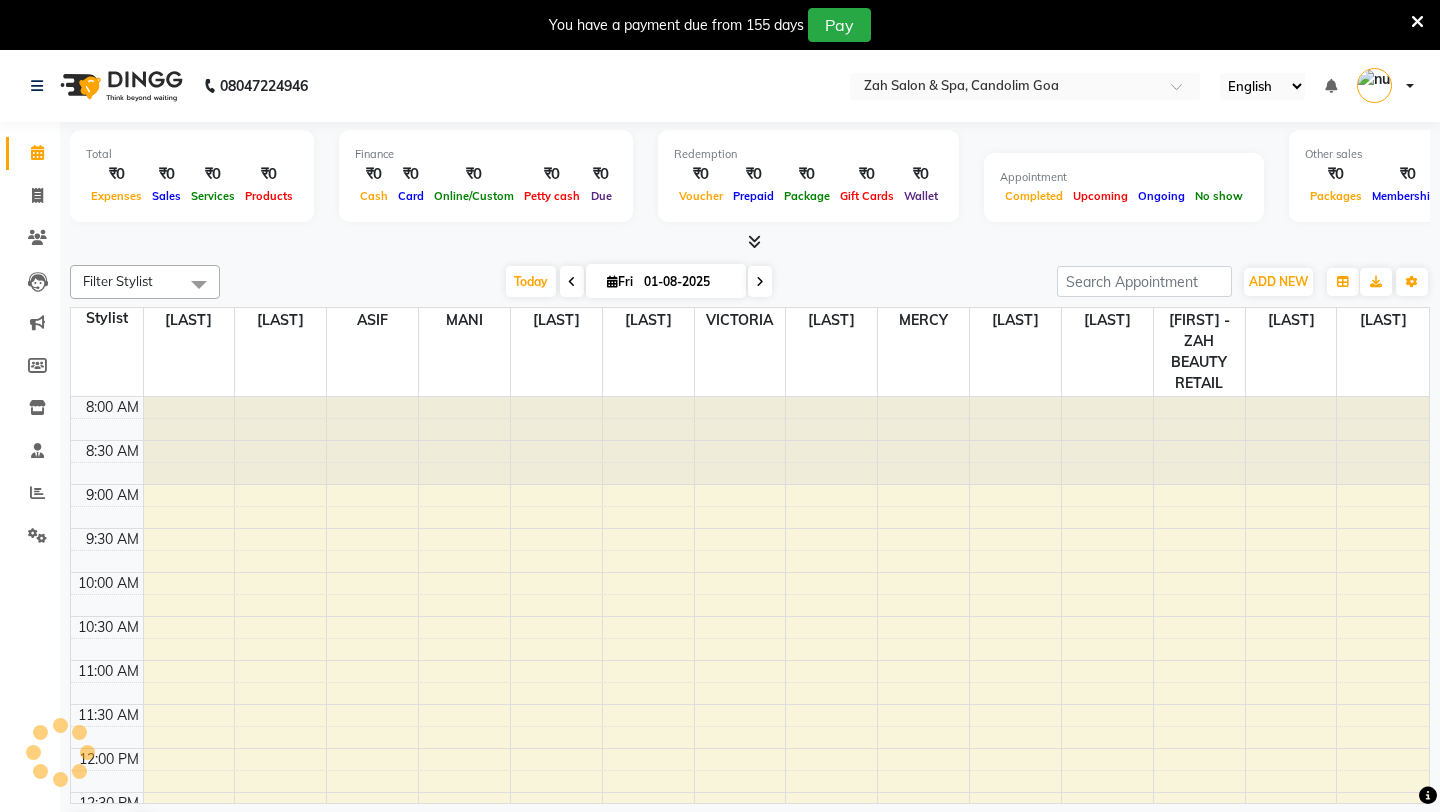 scroll, scrollTop: 0, scrollLeft: 0, axis: both 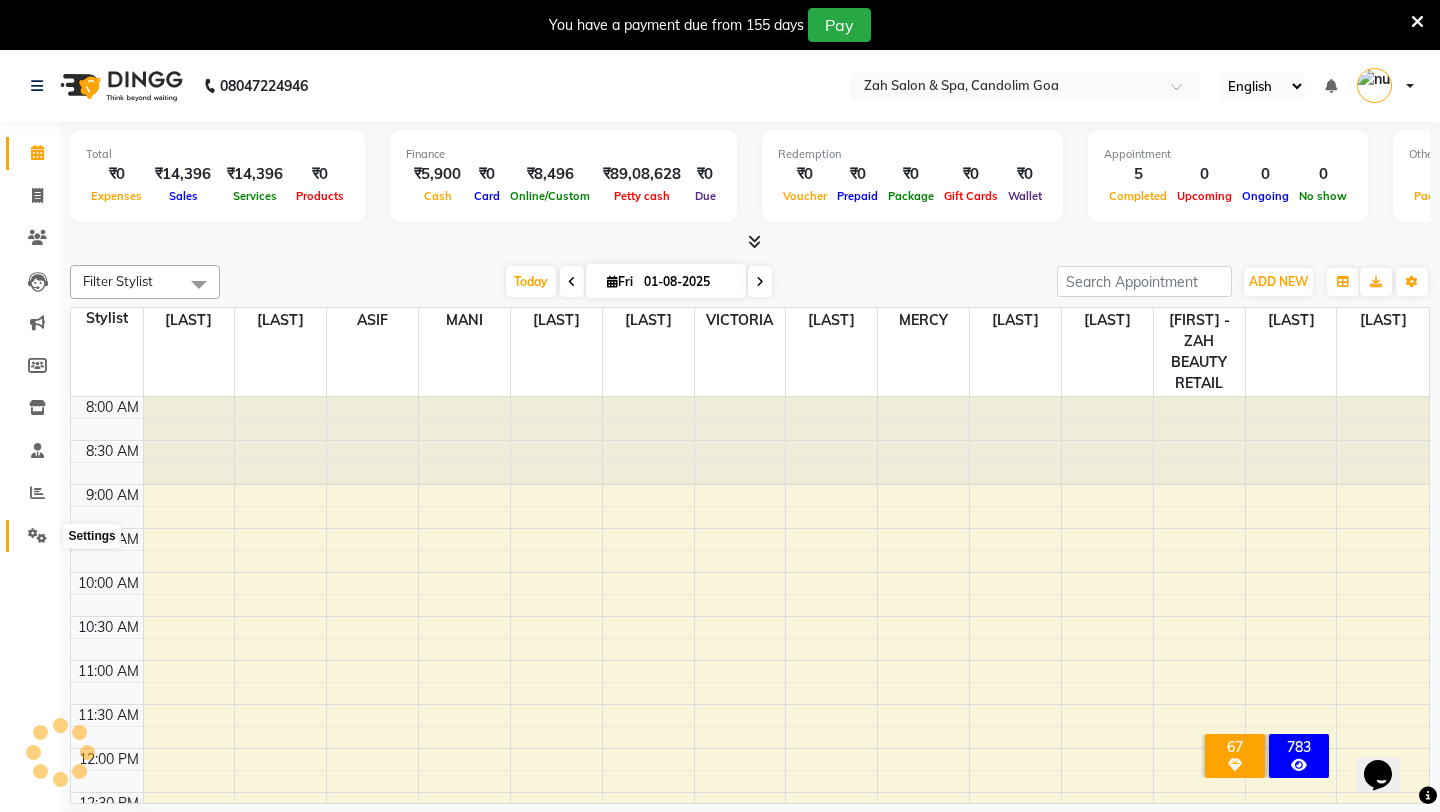click 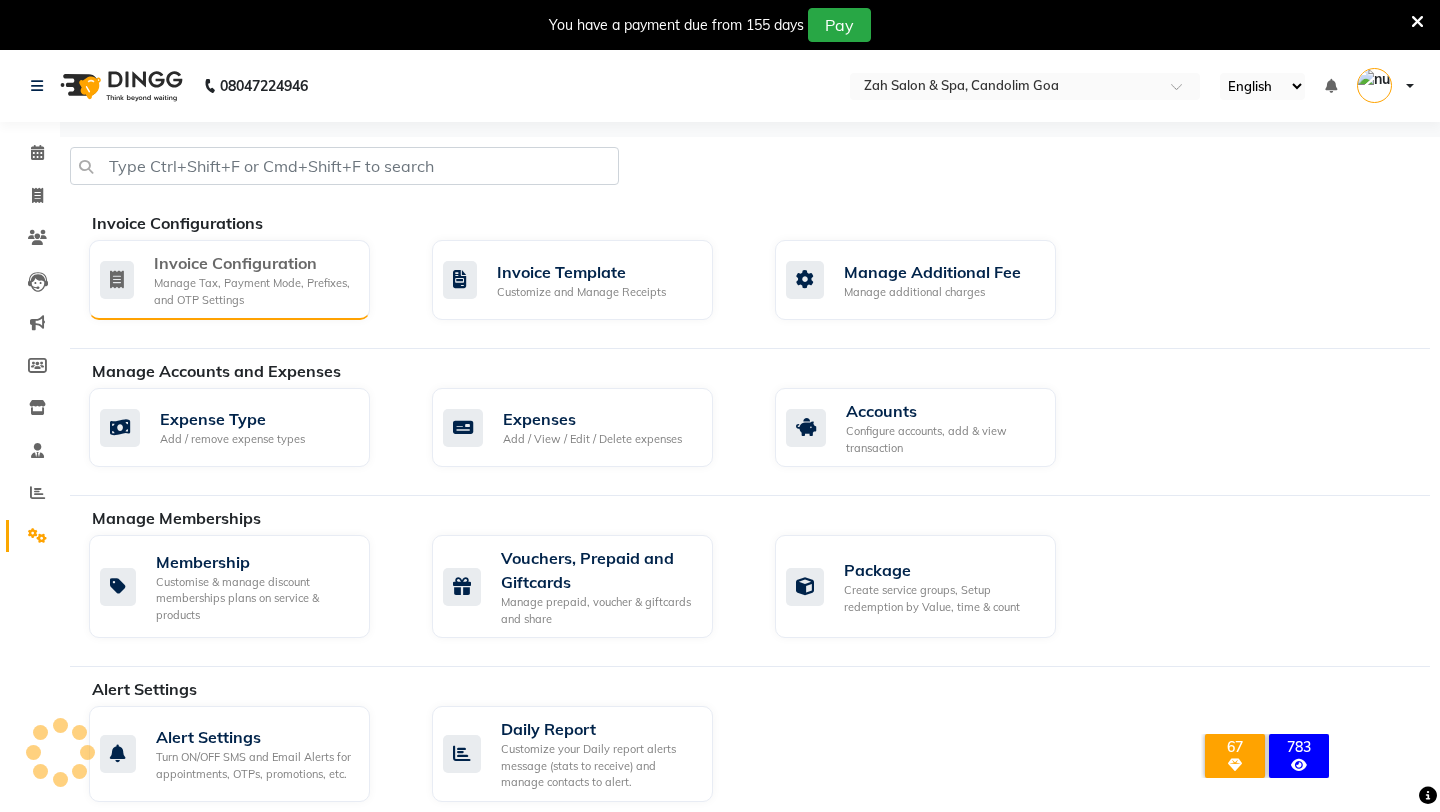click on "Invoice Configuration" 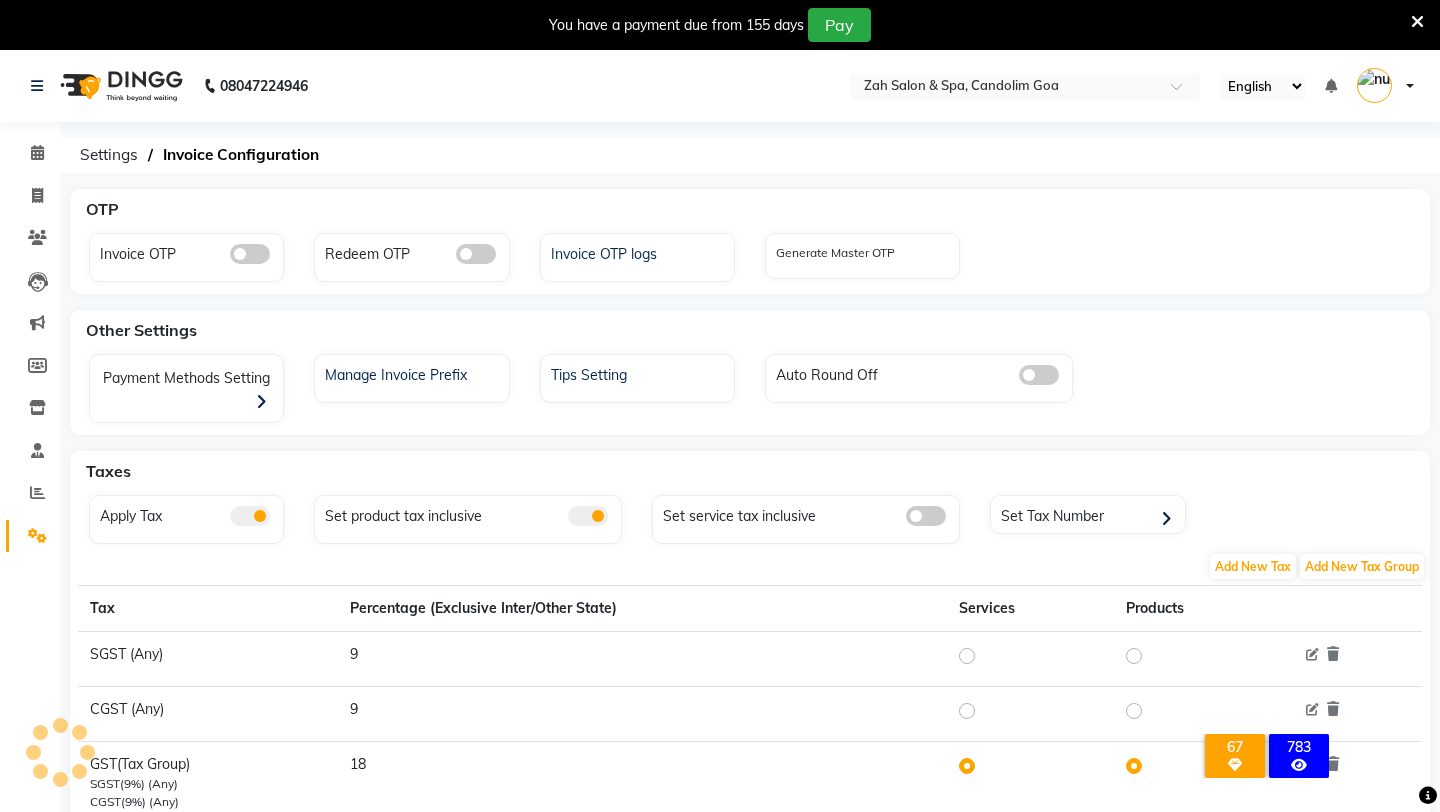 scroll, scrollTop: 73, scrollLeft: 0, axis: vertical 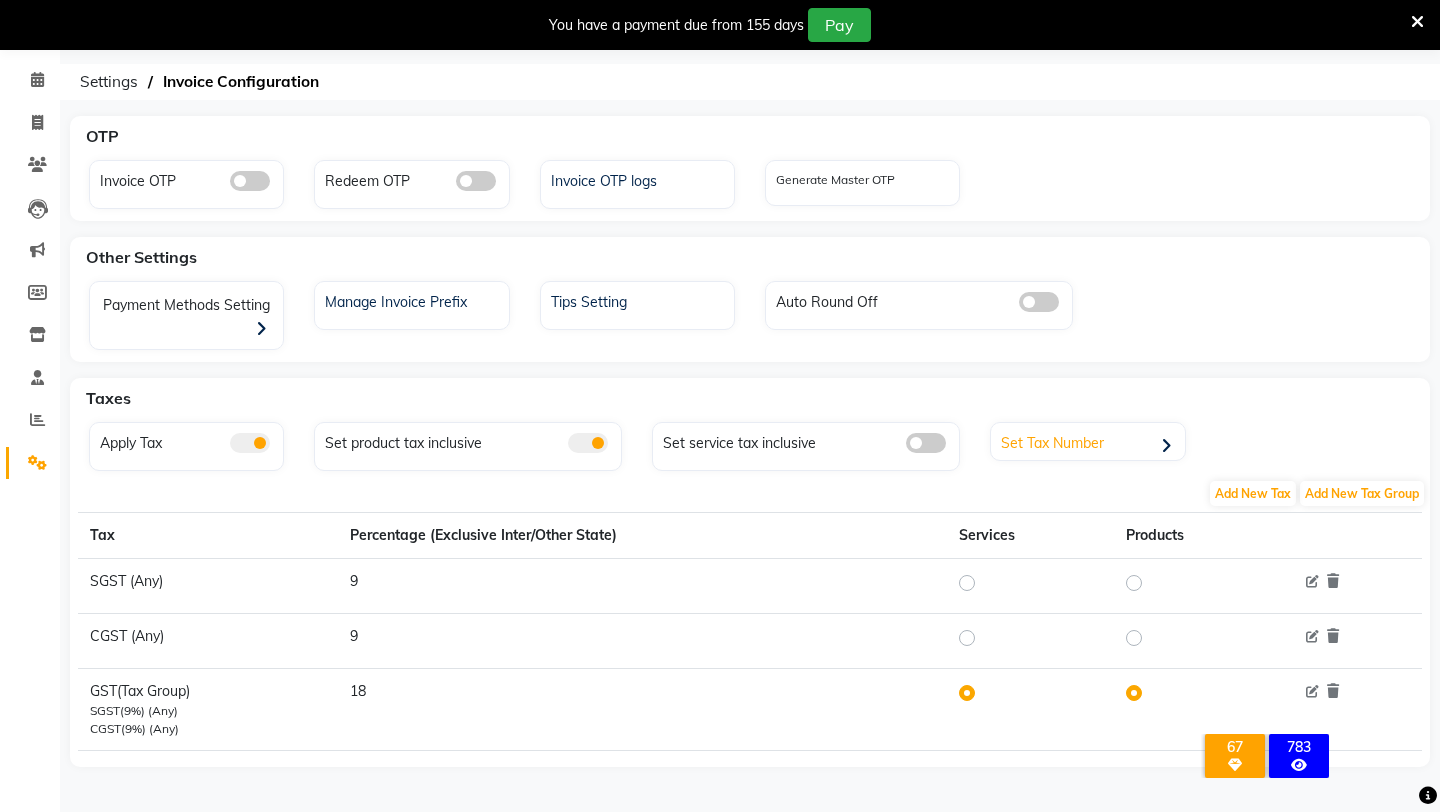 click on "Set Tax Number" 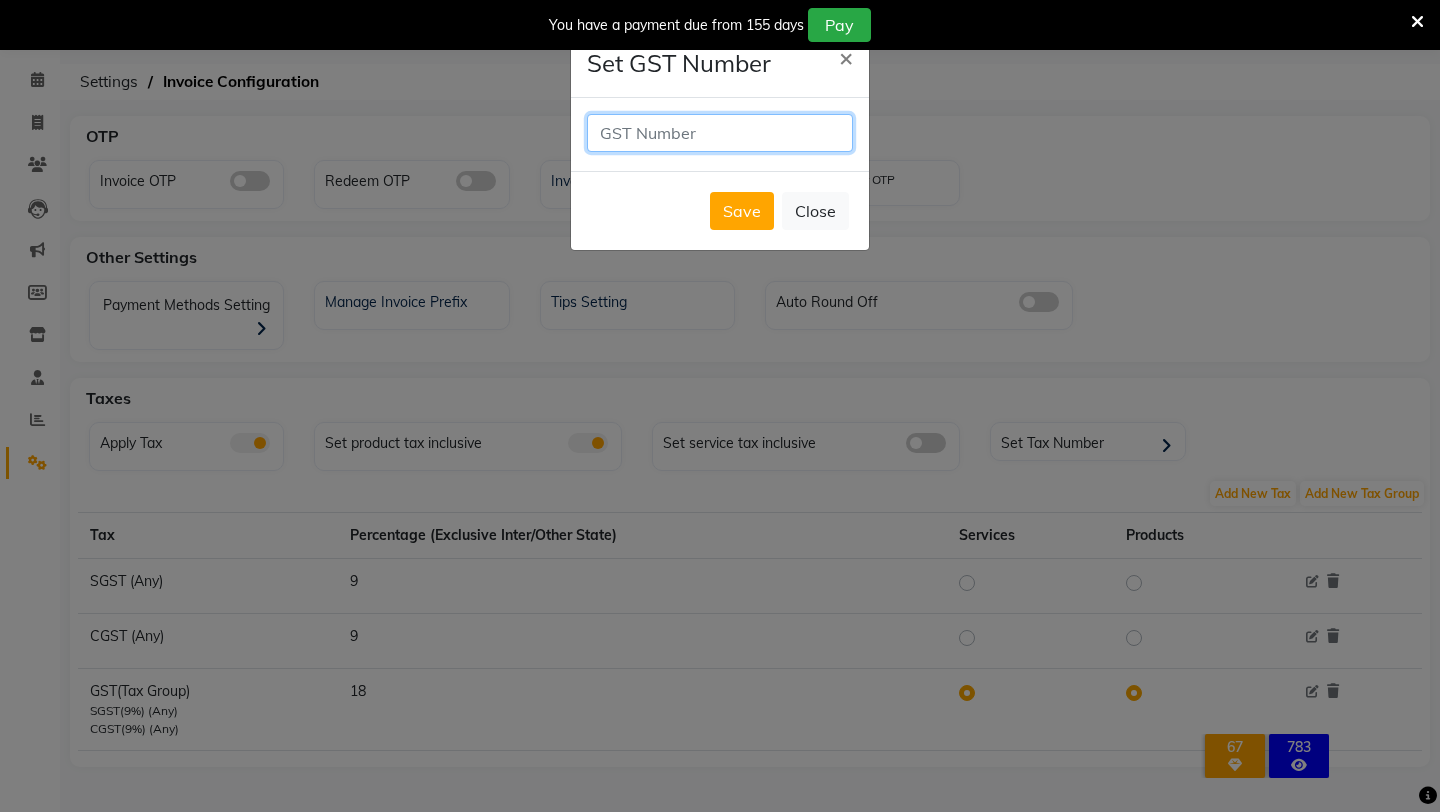 click at bounding box center [720, 133] 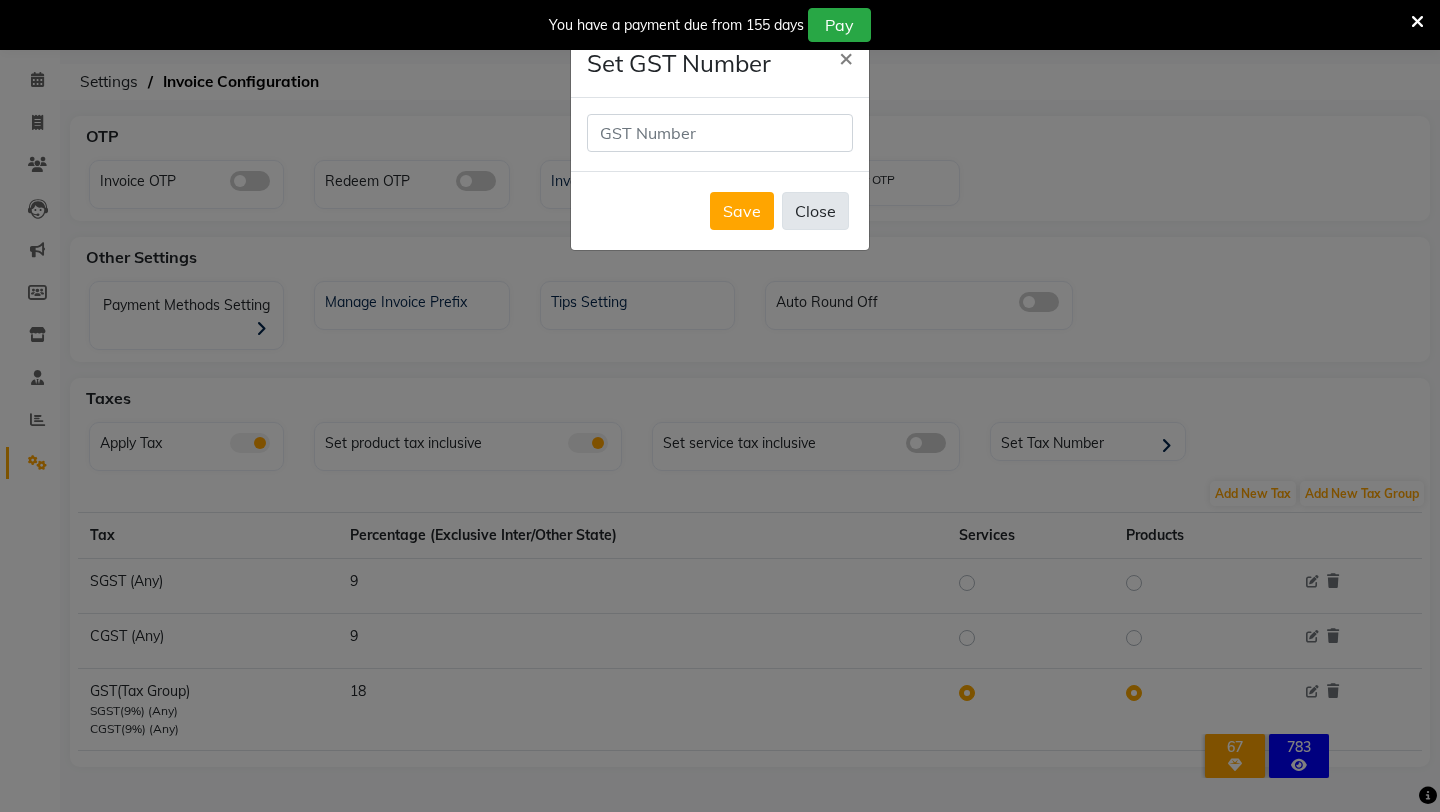 click on "Close" 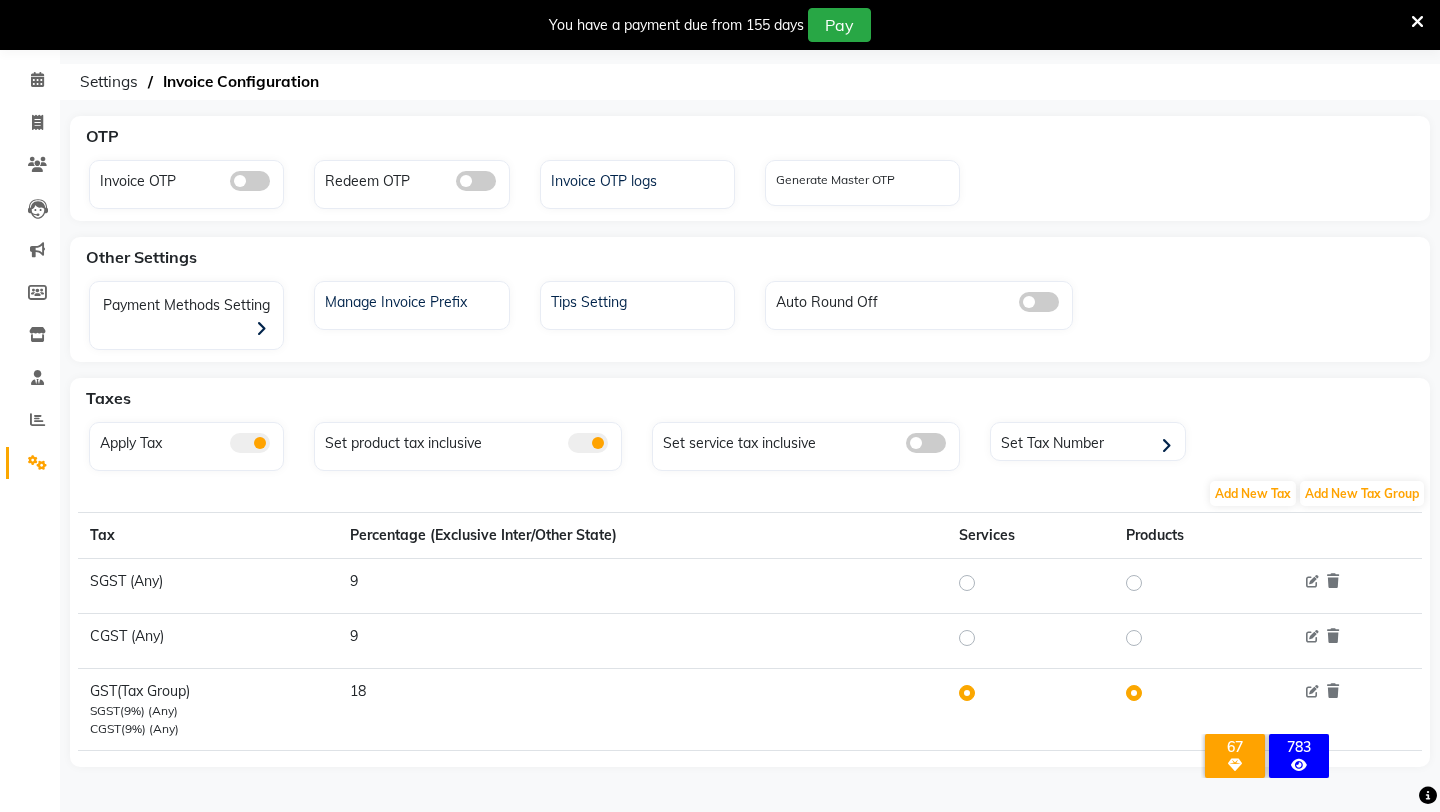 scroll, scrollTop: 0, scrollLeft: 0, axis: both 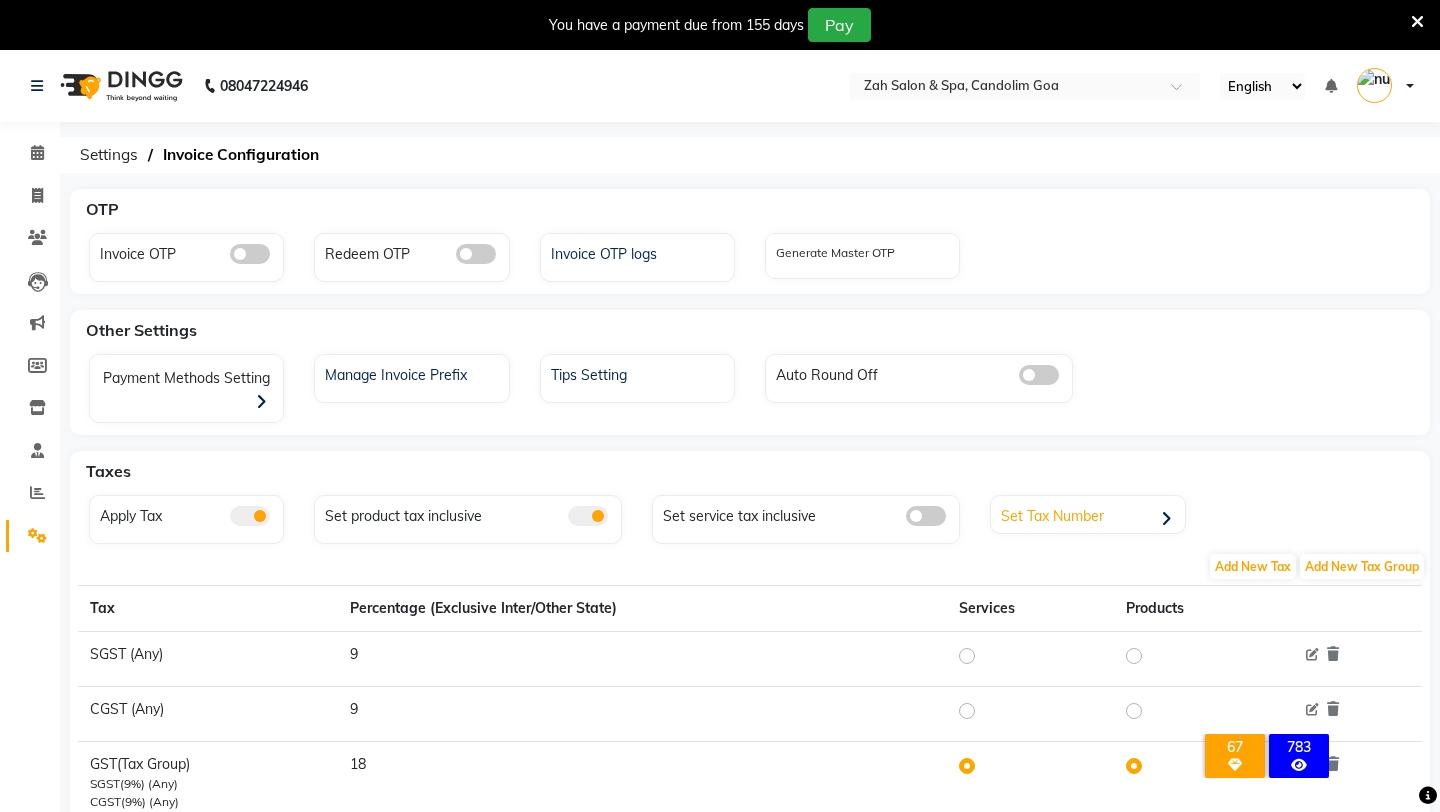 click on "Set Tax Number" 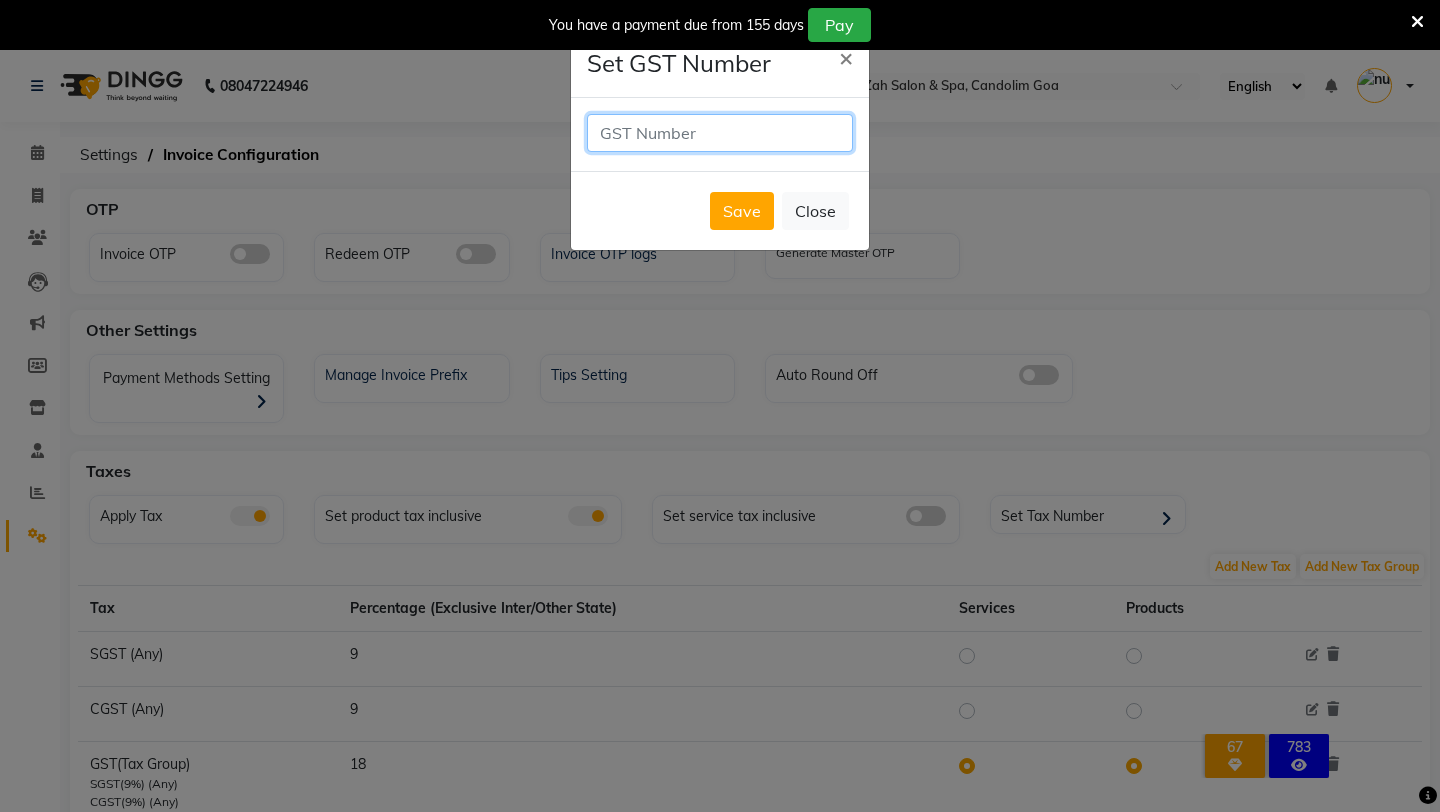 click at bounding box center (720, 133) 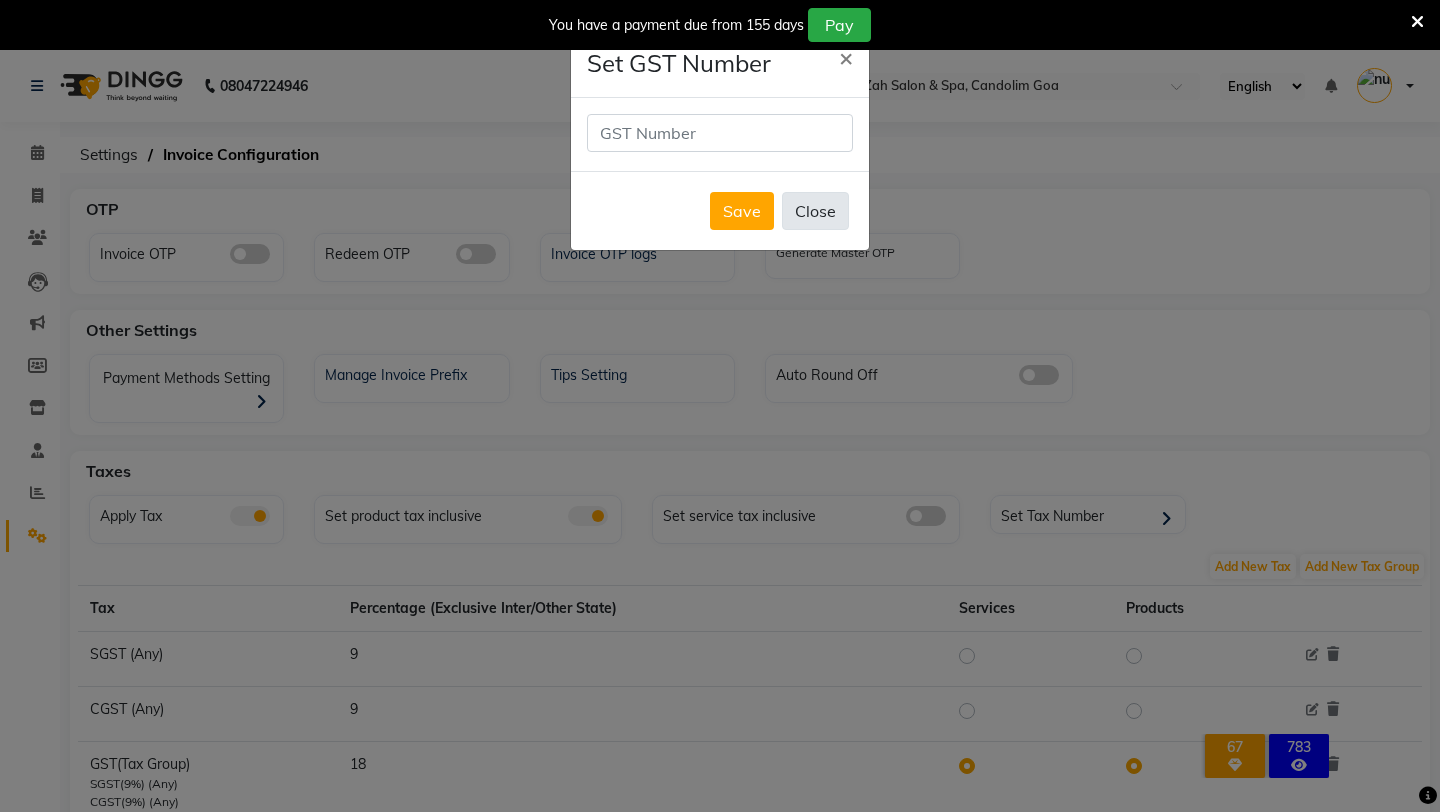 click on "Close" 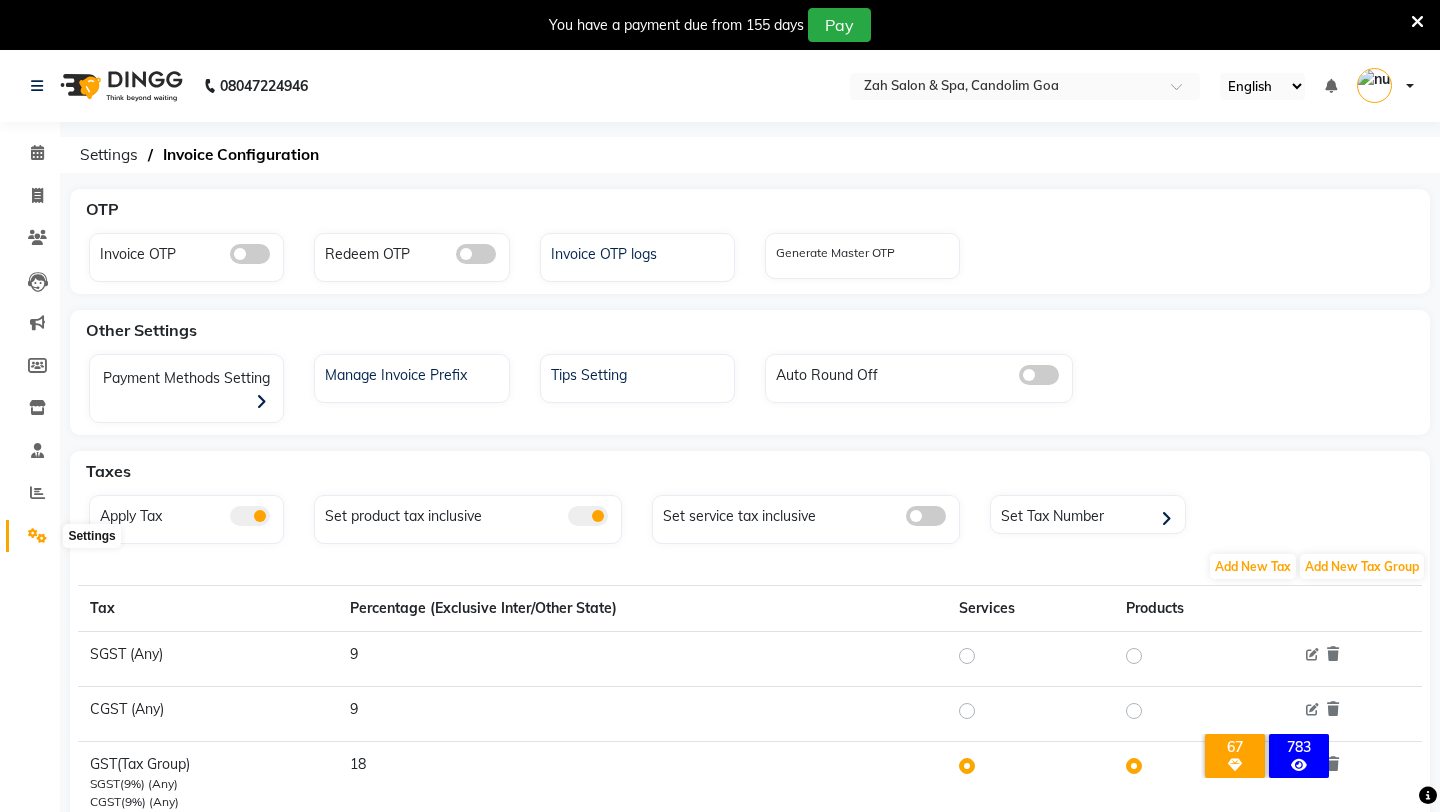 click 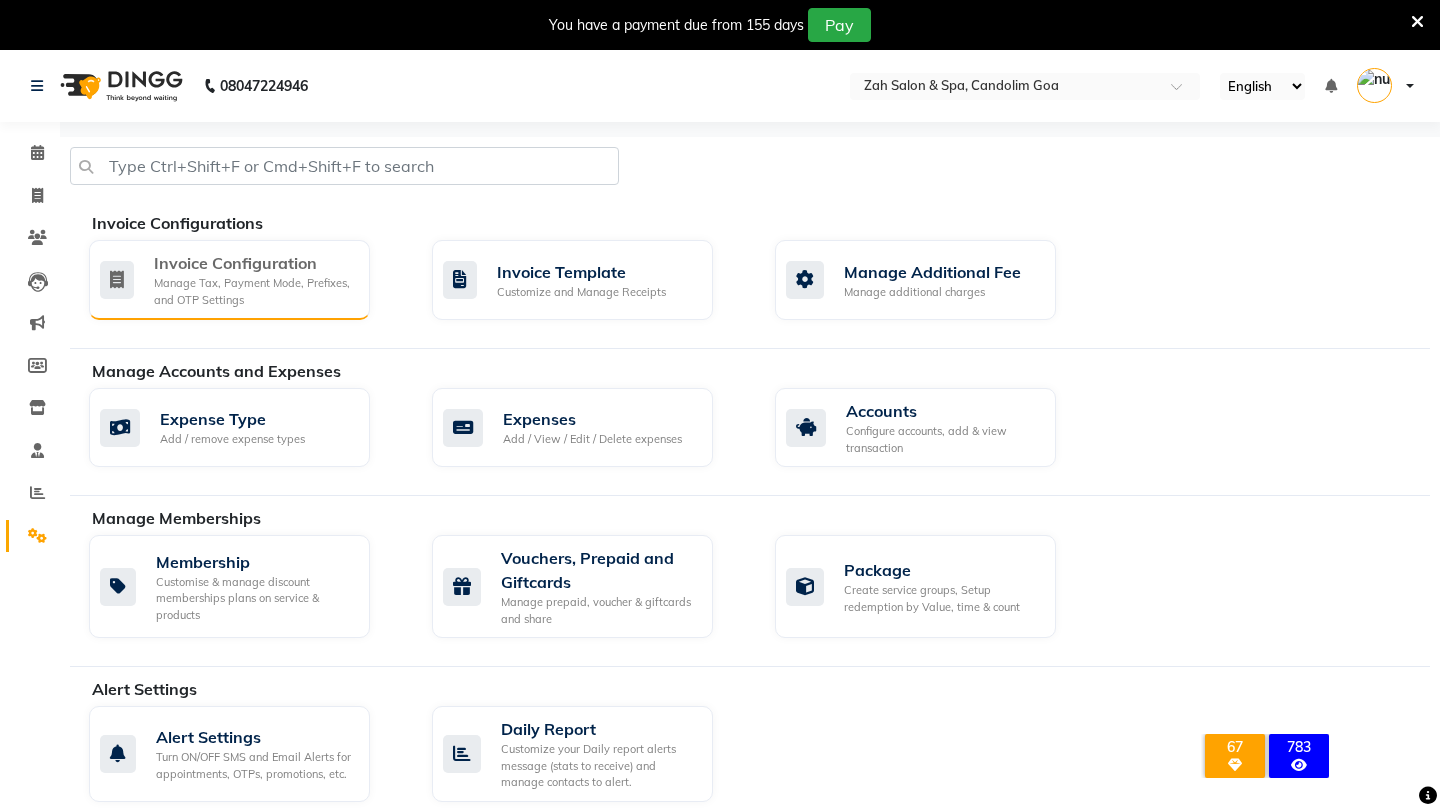 click on "Invoice Configuration" 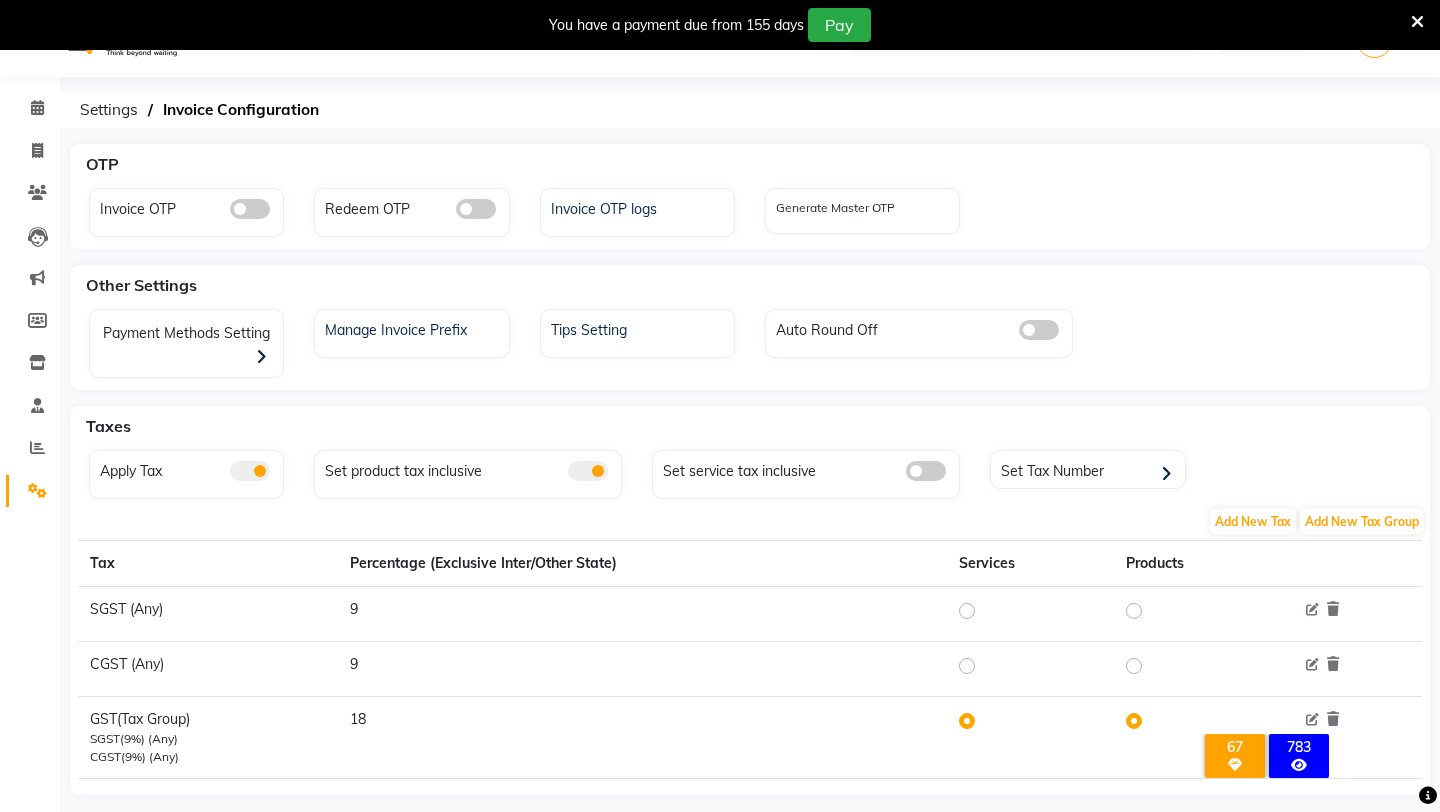 scroll, scrollTop: 0, scrollLeft: 0, axis: both 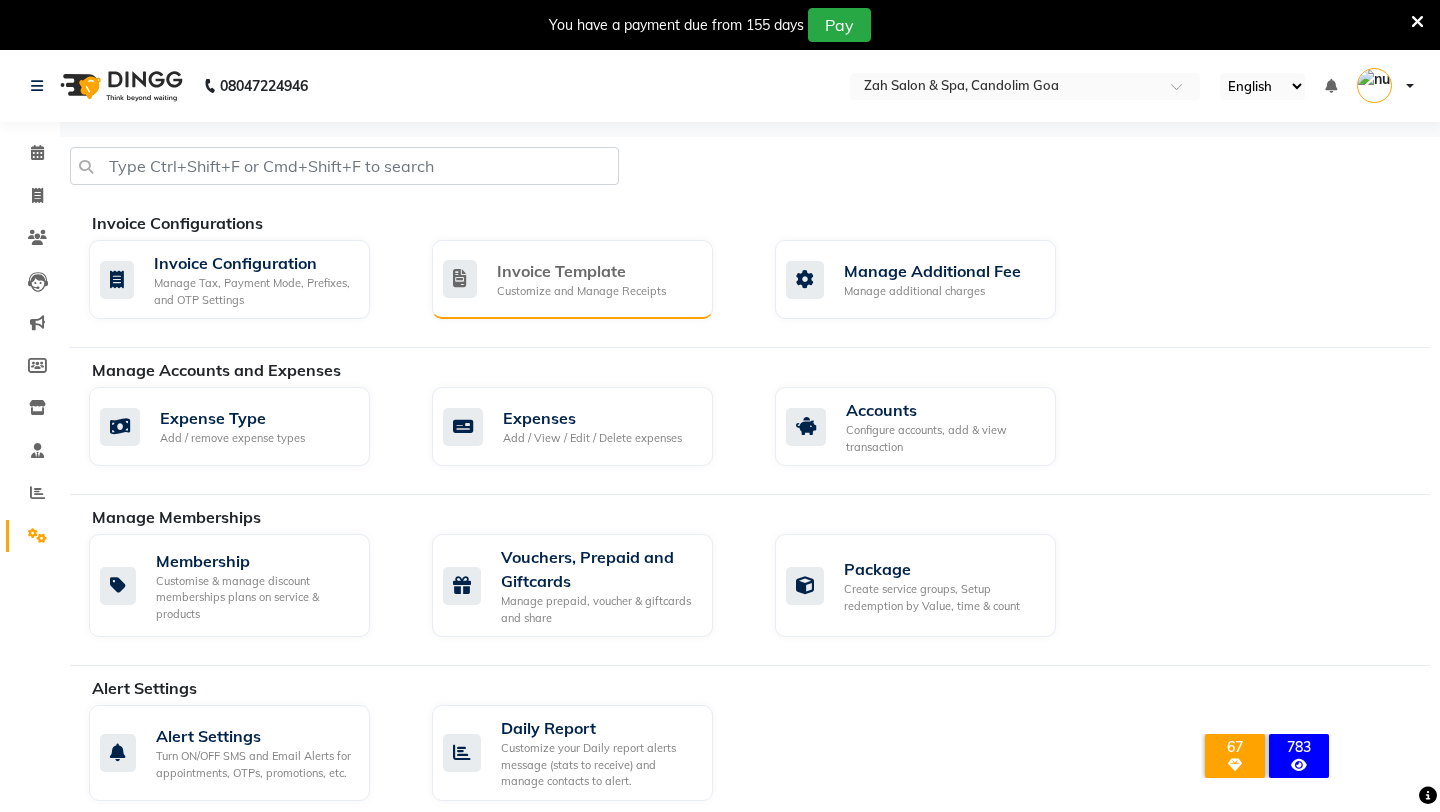 click on "Invoice Template Customize and Manage Receipts" 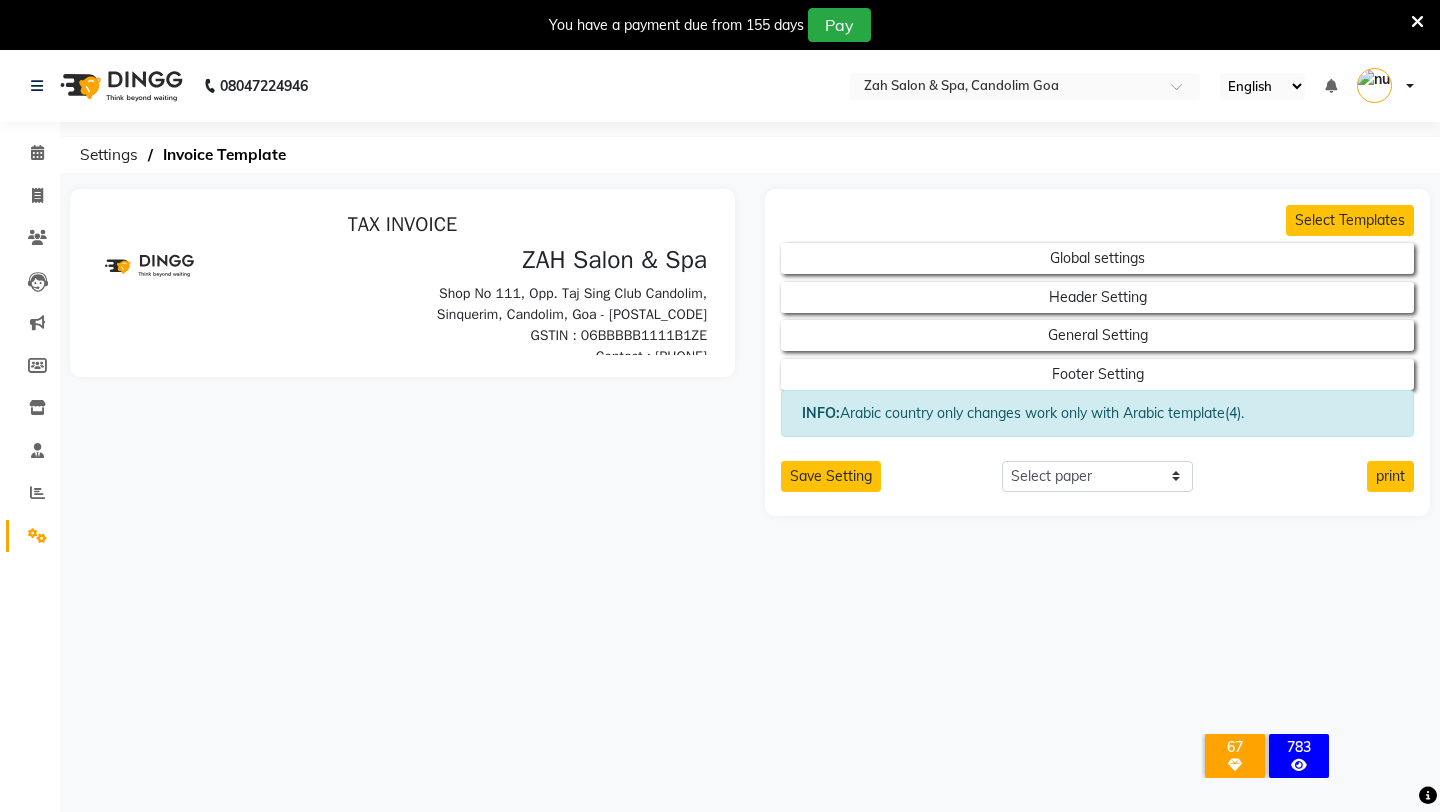 scroll, scrollTop: 0, scrollLeft: 0, axis: both 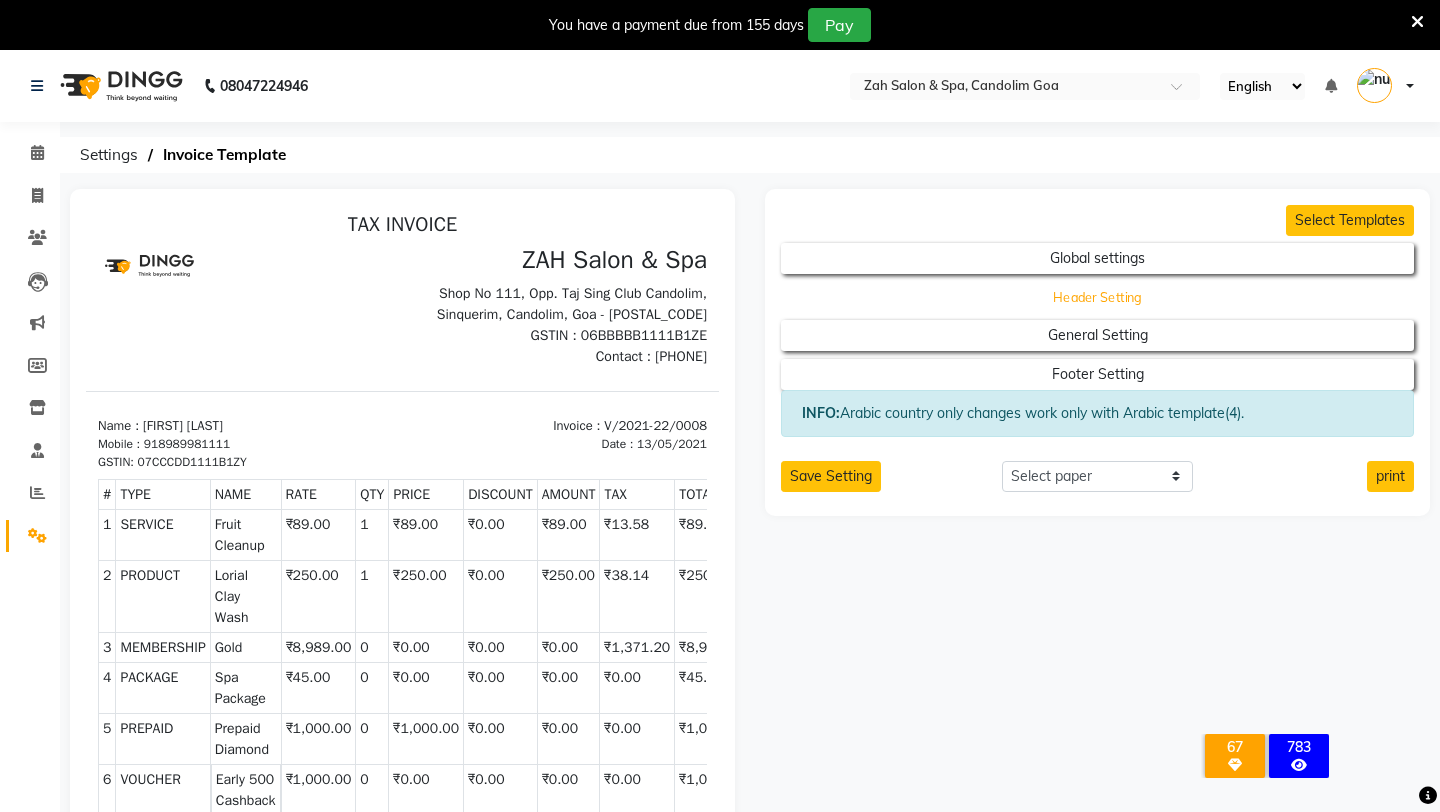 click on "Header Setting" at bounding box center (1097, 258) 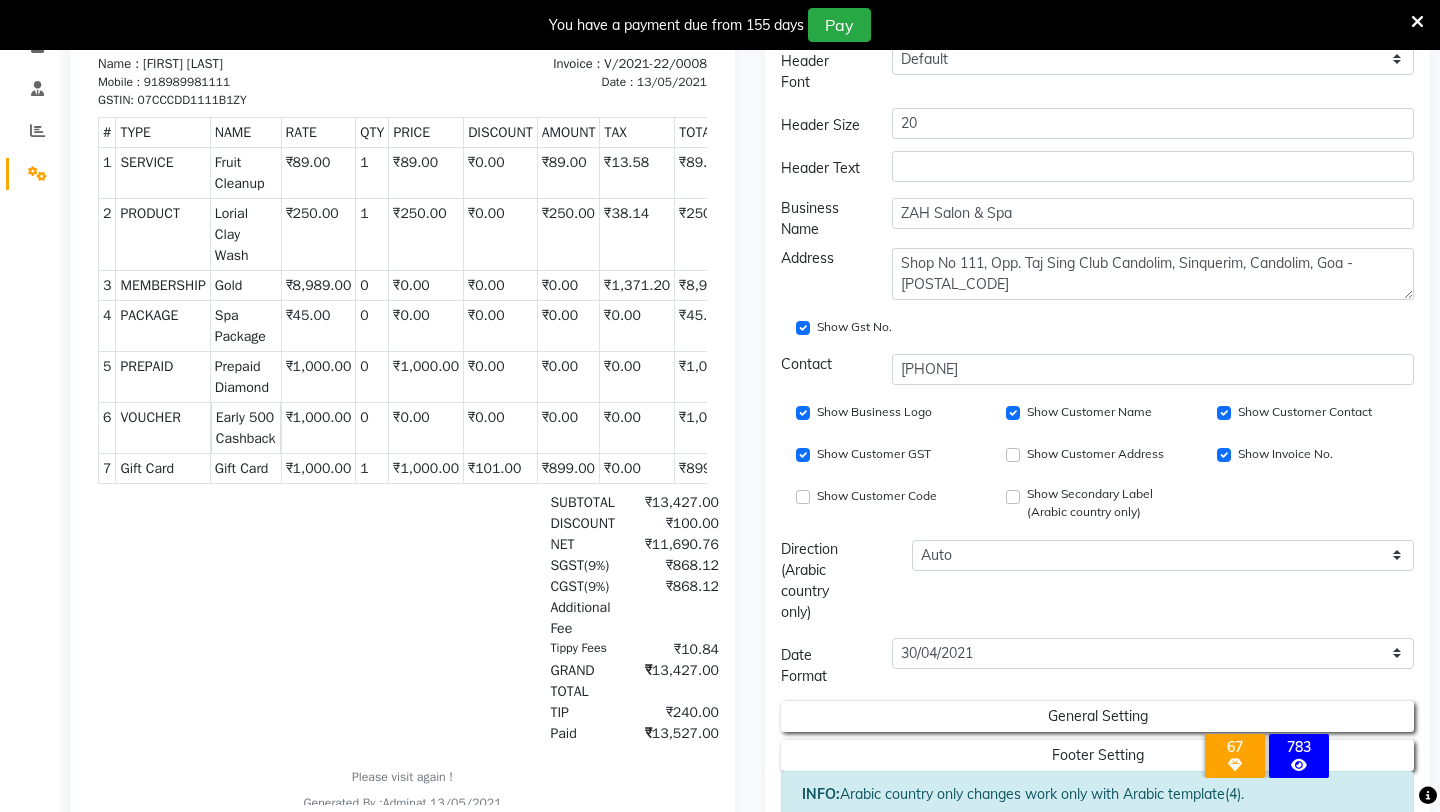 scroll, scrollTop: 370, scrollLeft: 0, axis: vertical 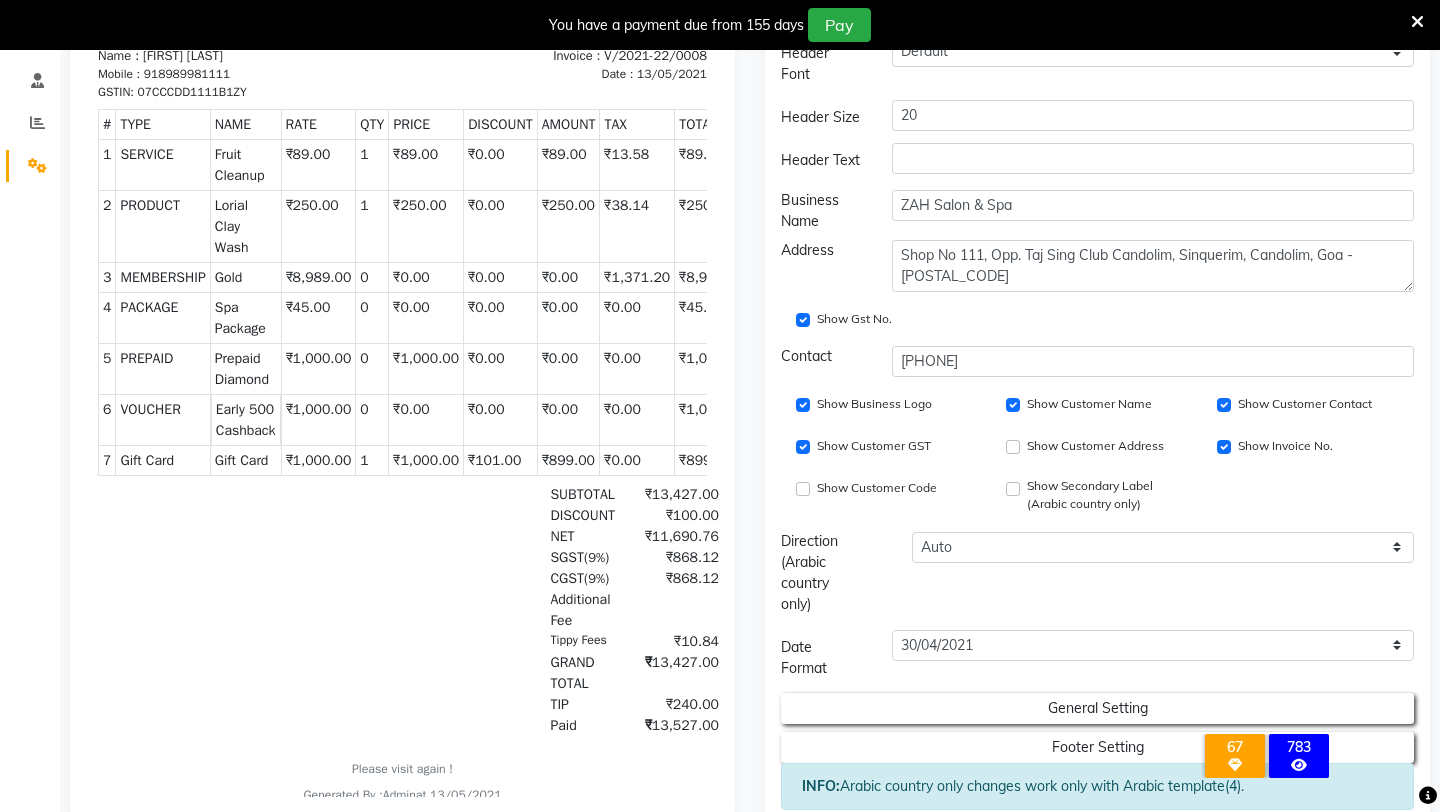click on "Tippy Fees" at bounding box center (583, 641) 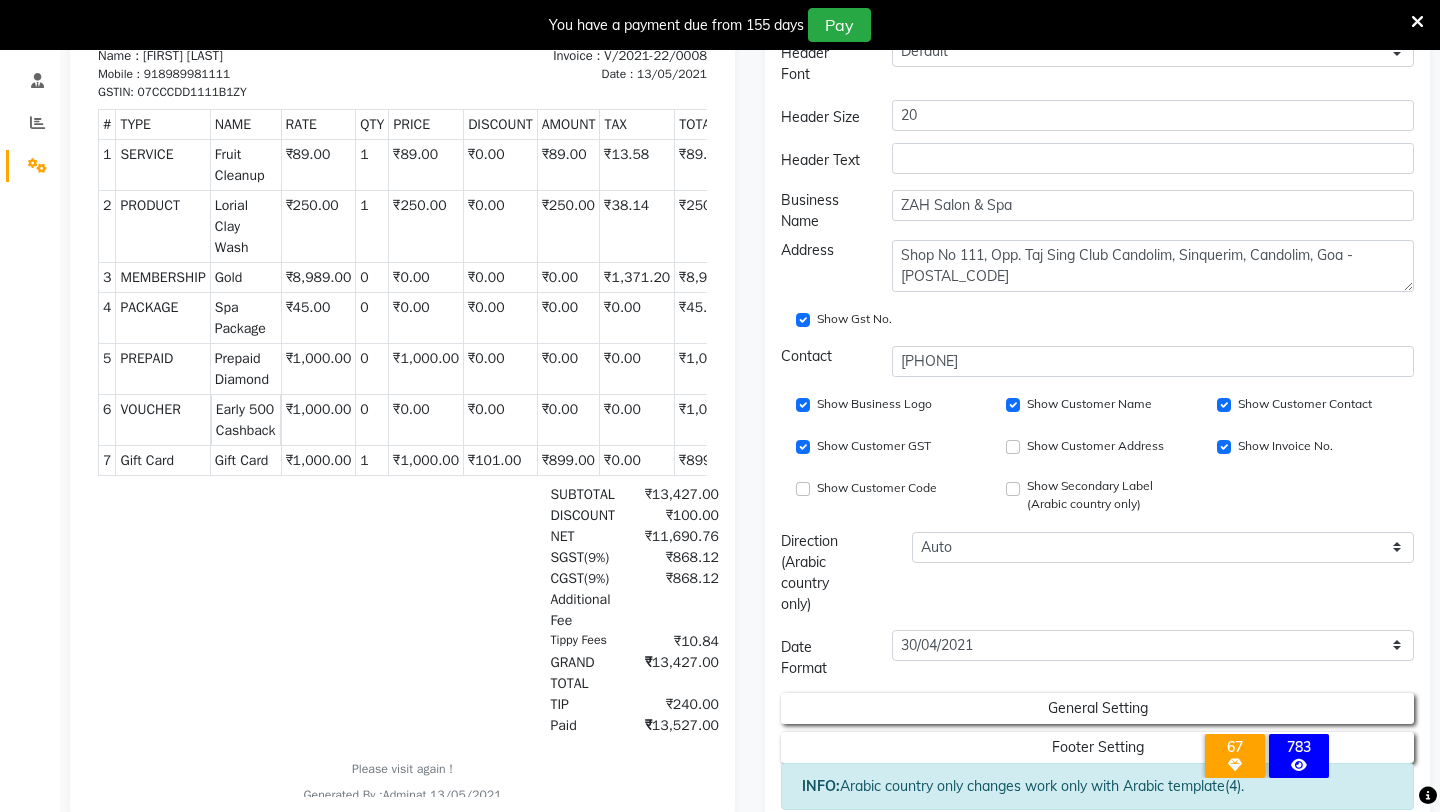 click on "₹13,427.00" at bounding box center (674, 673) 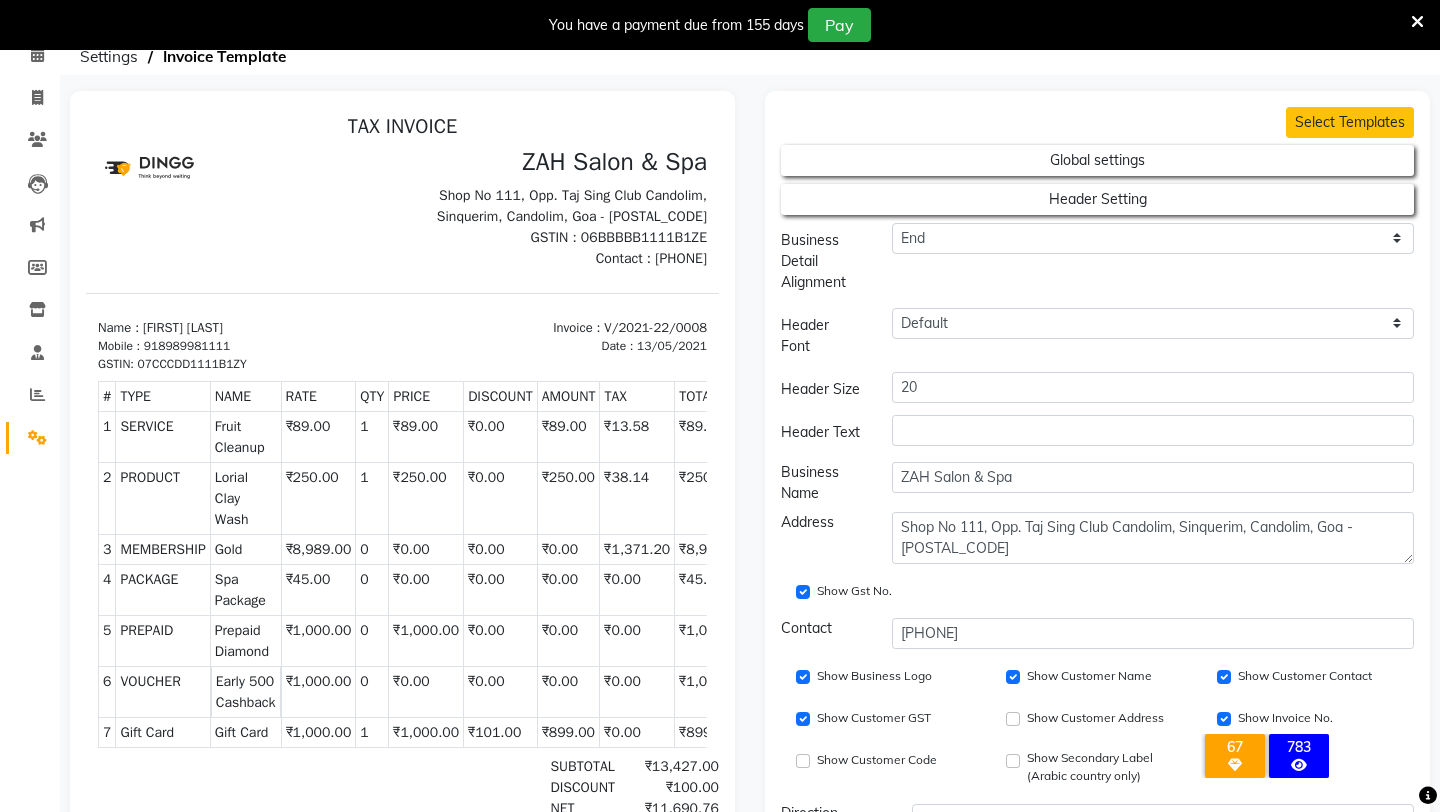 scroll, scrollTop: 0, scrollLeft: 0, axis: both 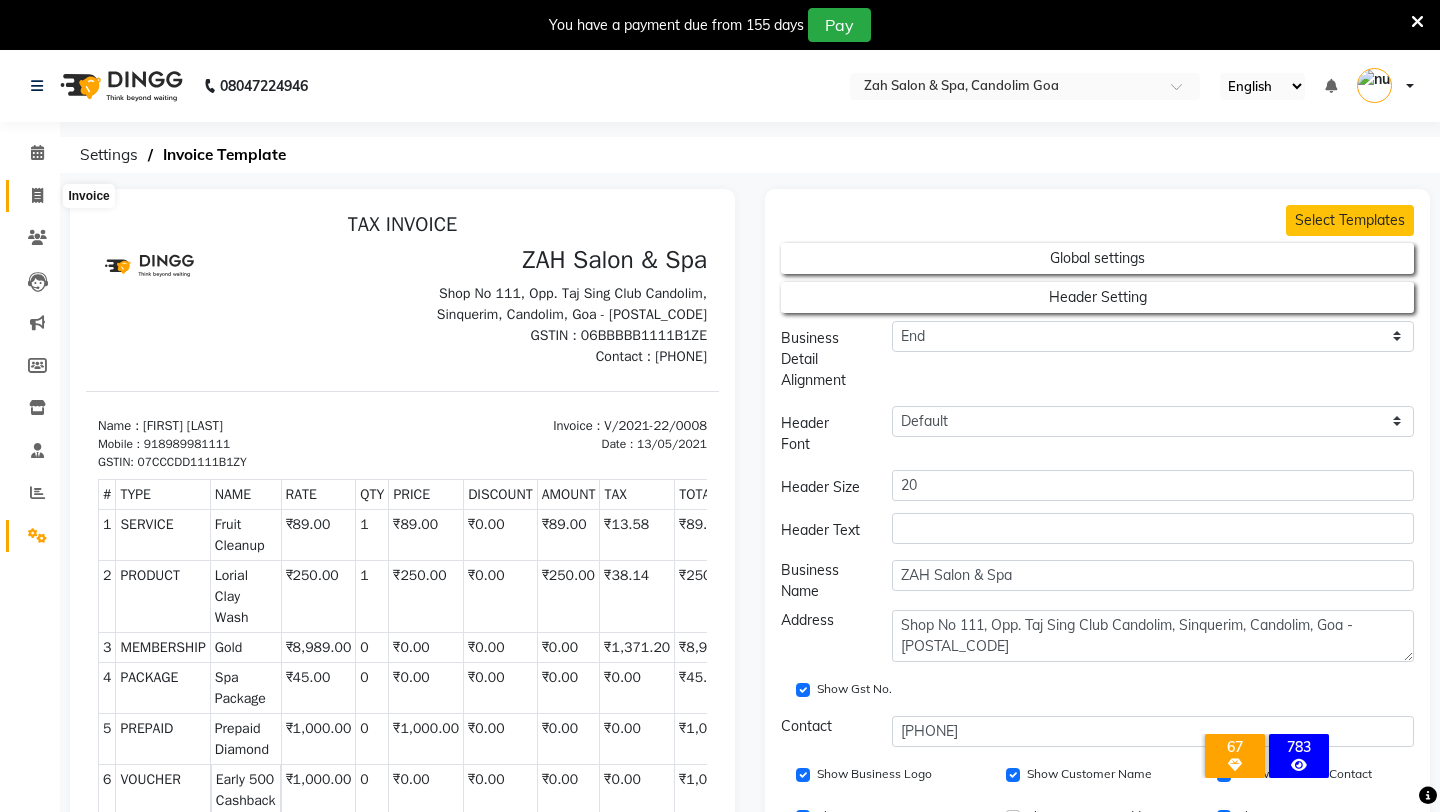 click 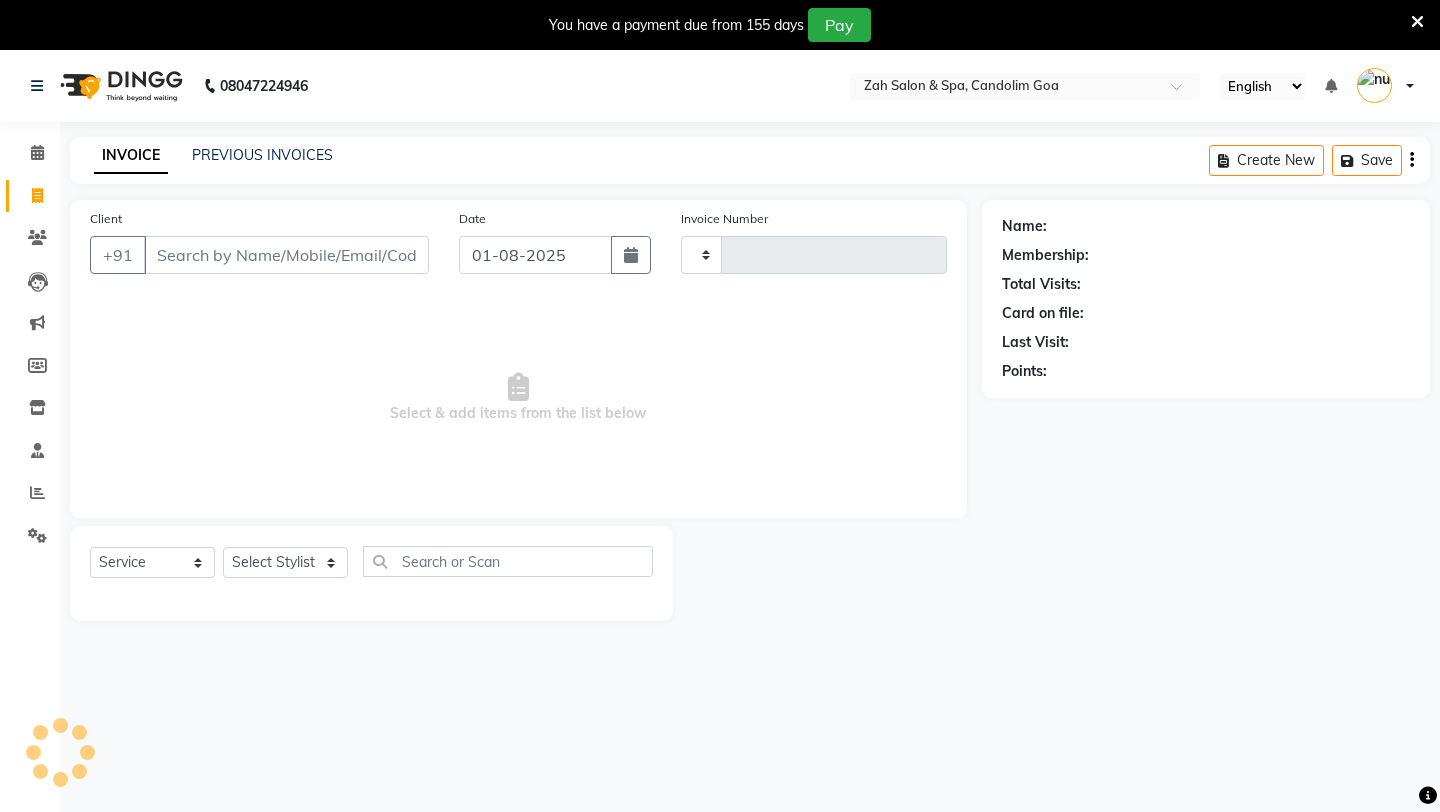 scroll, scrollTop: 50, scrollLeft: 0, axis: vertical 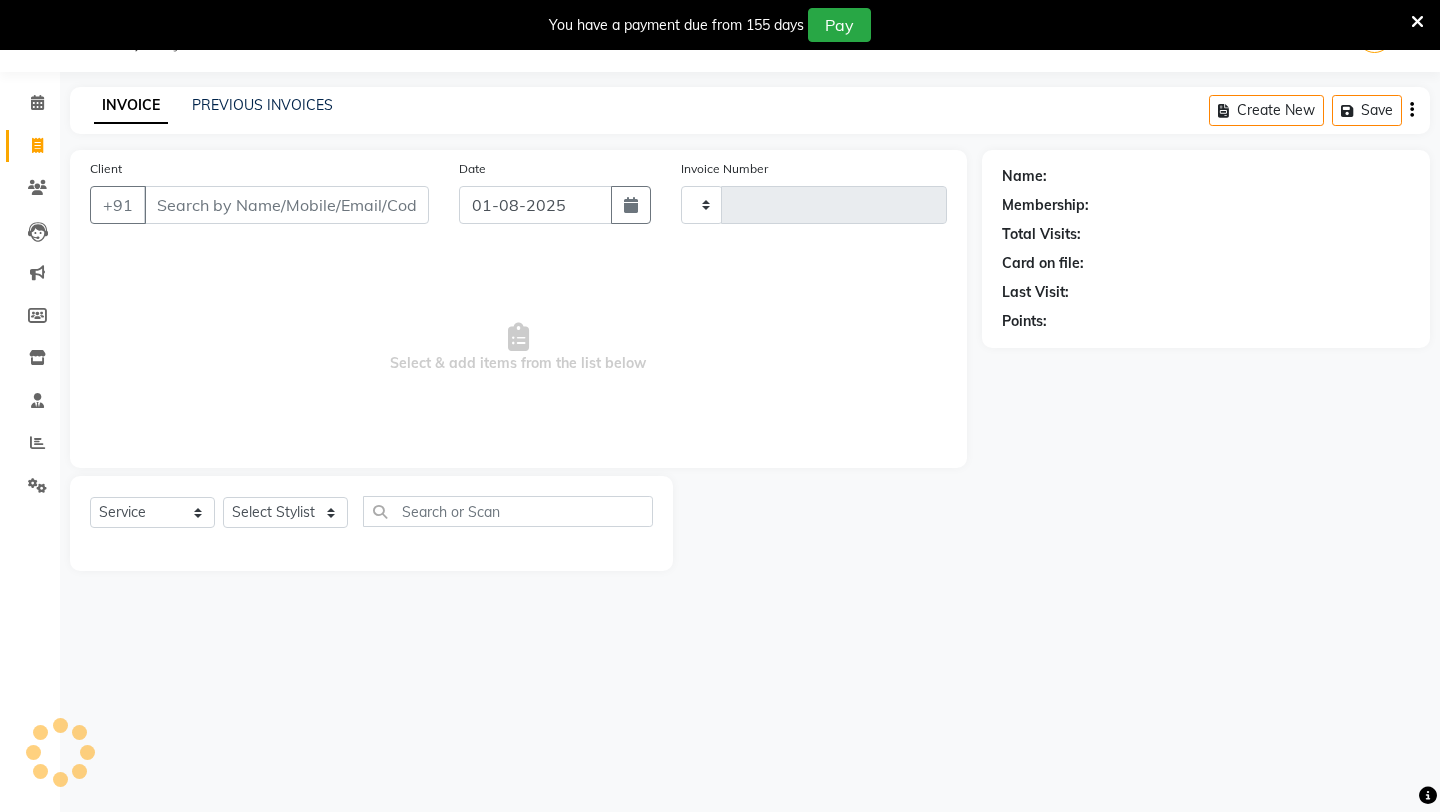 type on "0717" 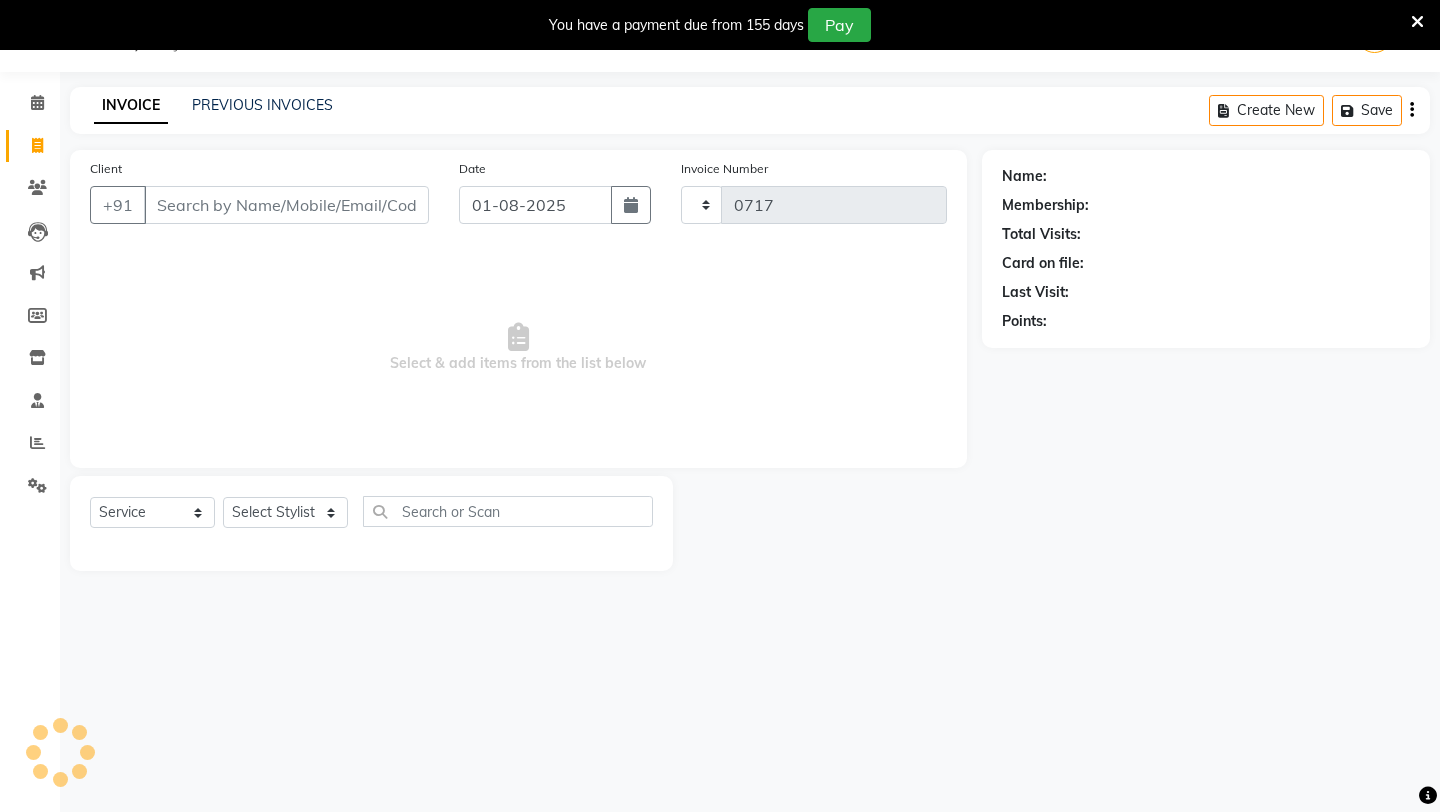 select on "5613" 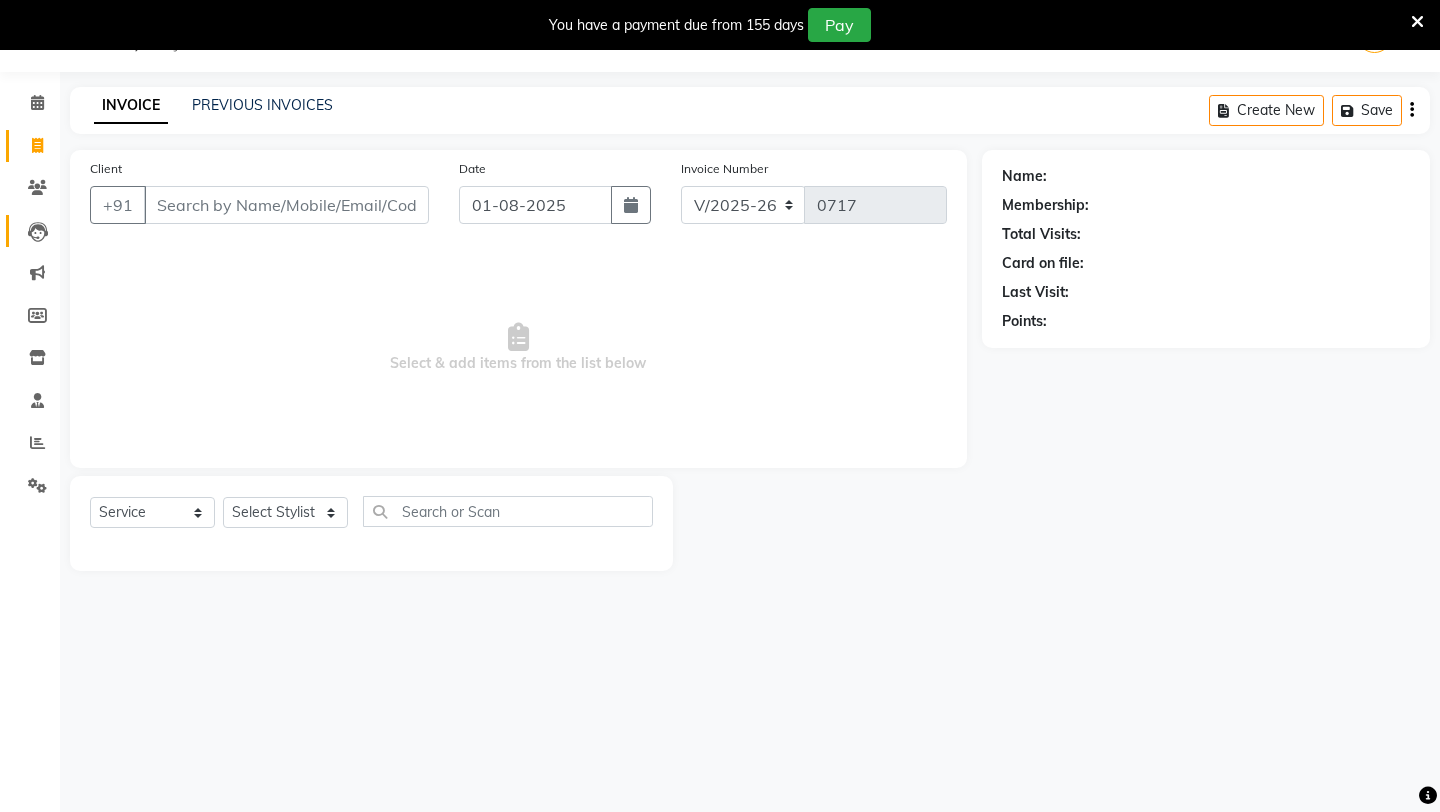 select on "package" 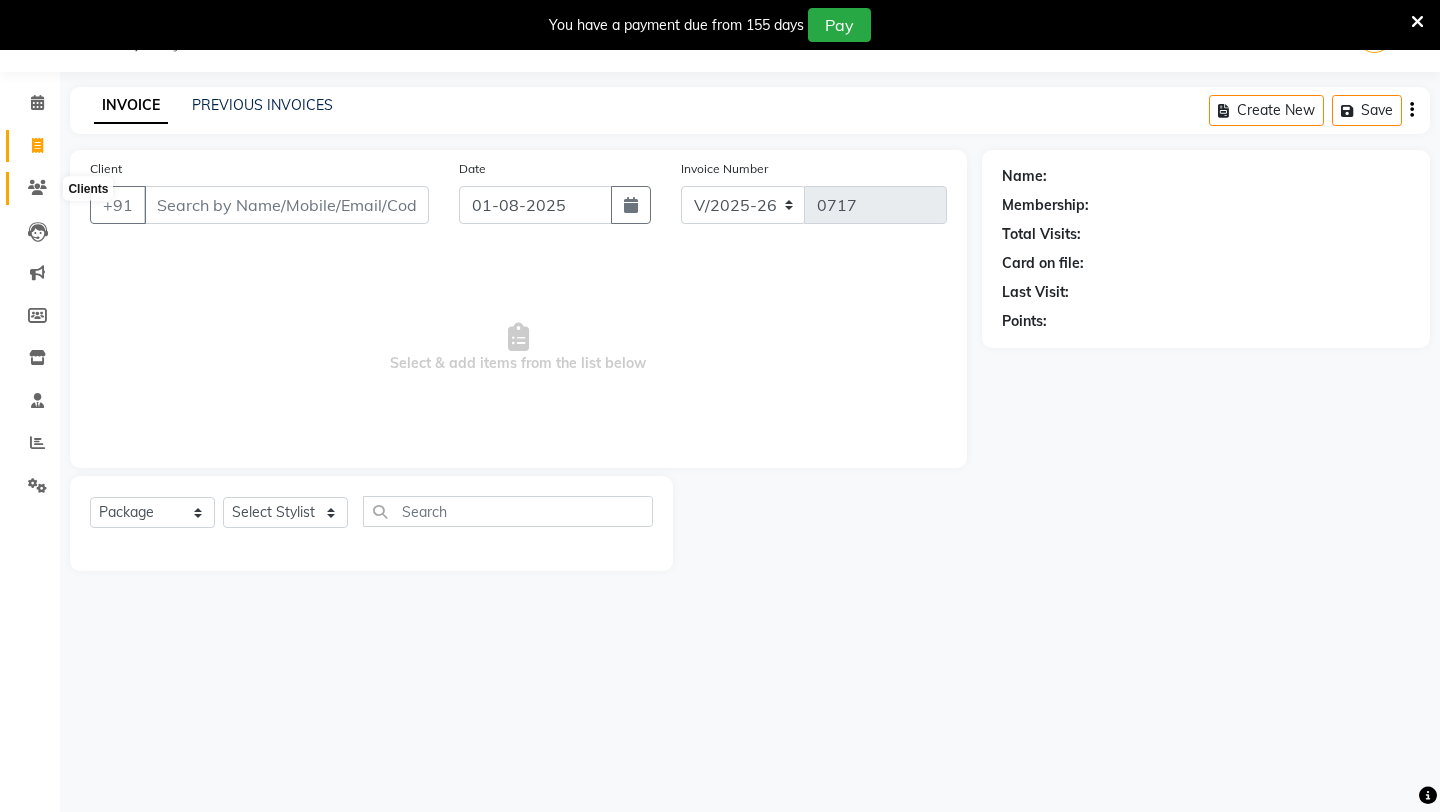 click 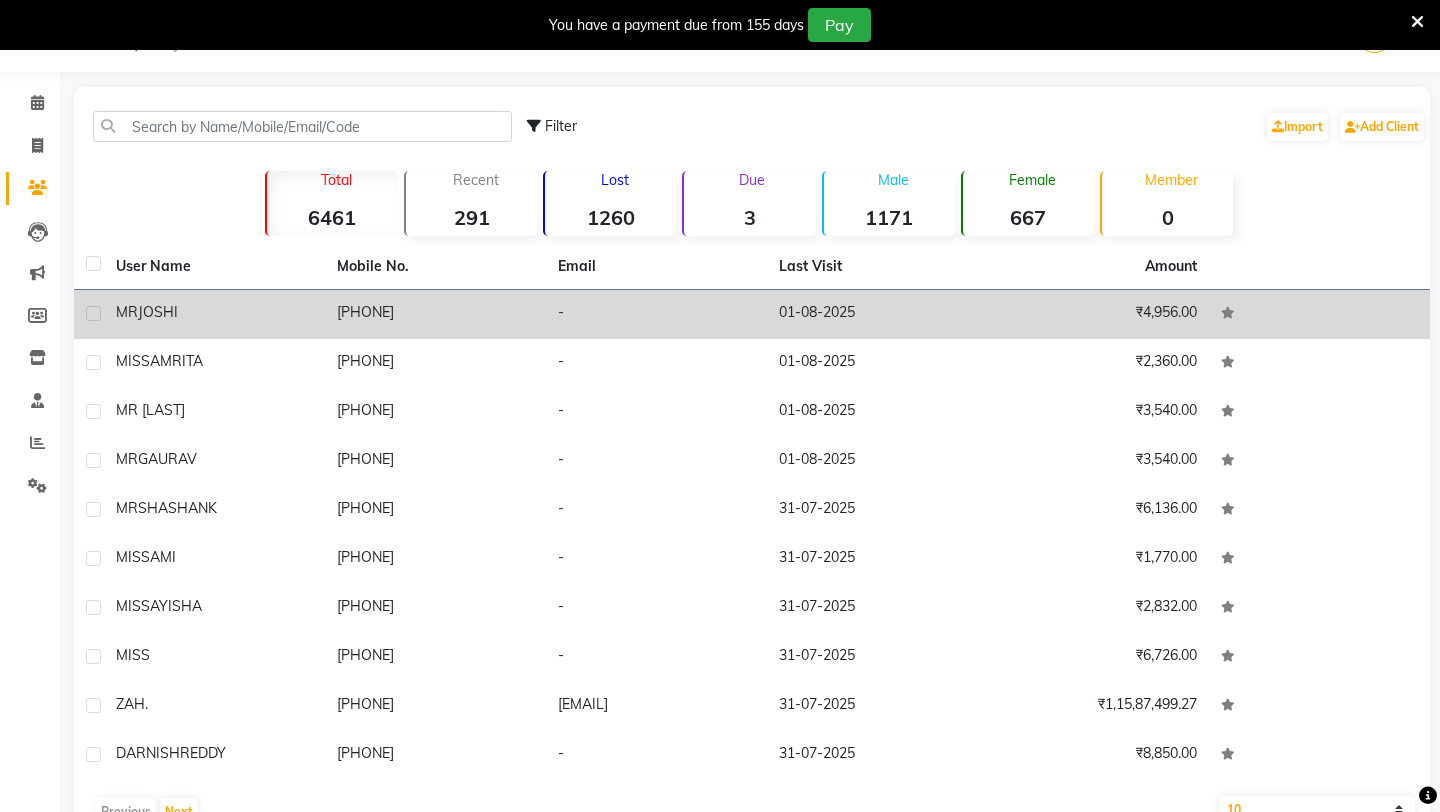 click on "MR  [LAST]" 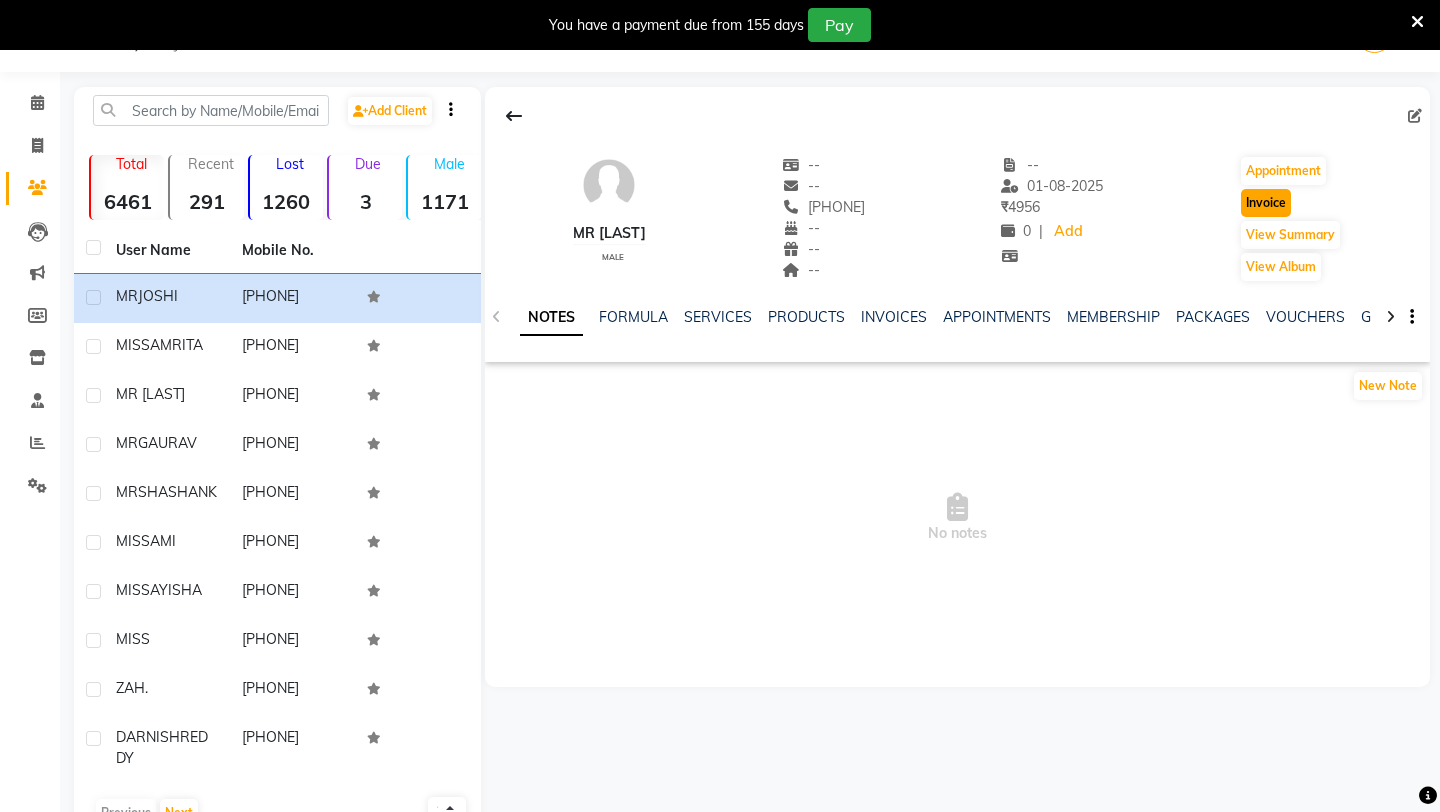 click on "Invoice" 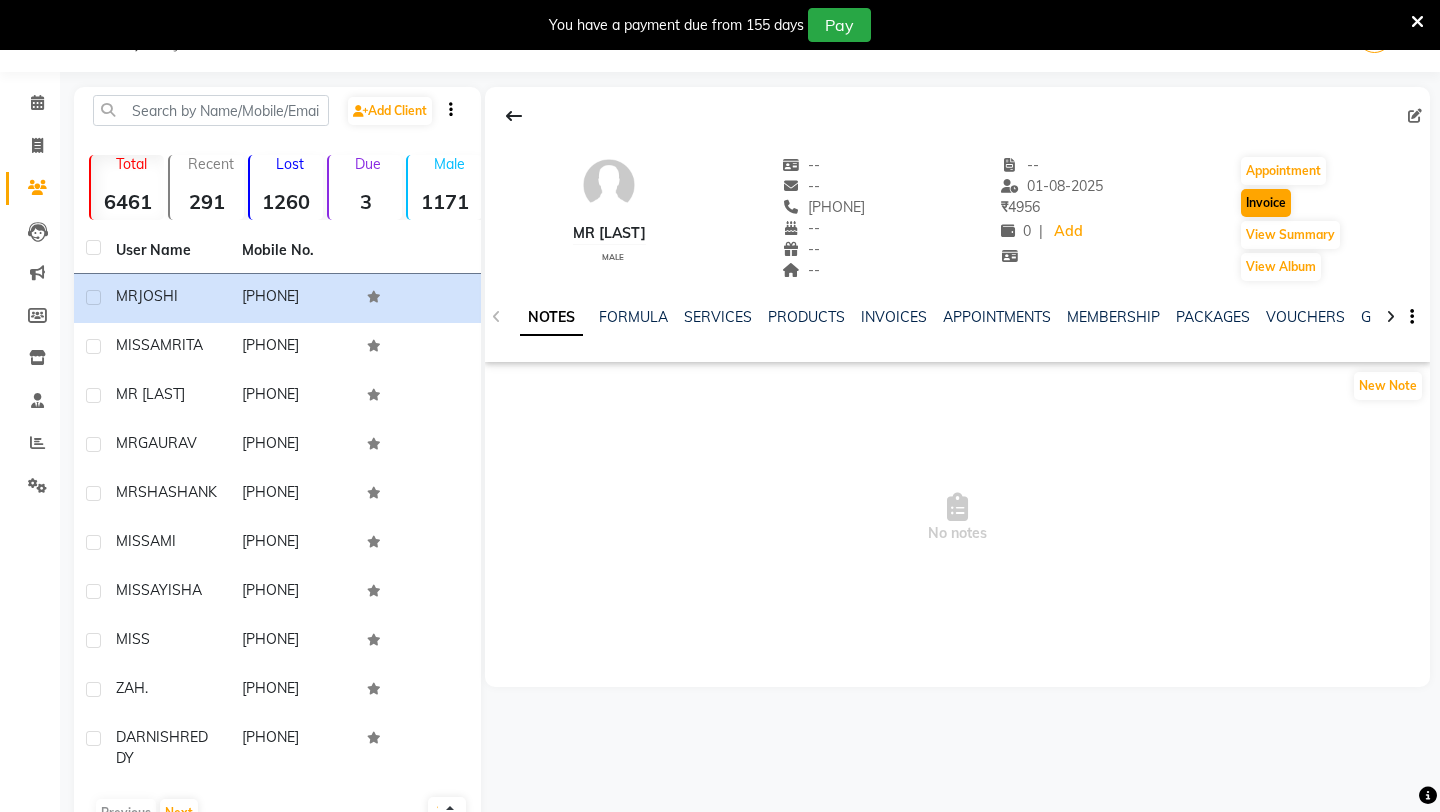 select on "service" 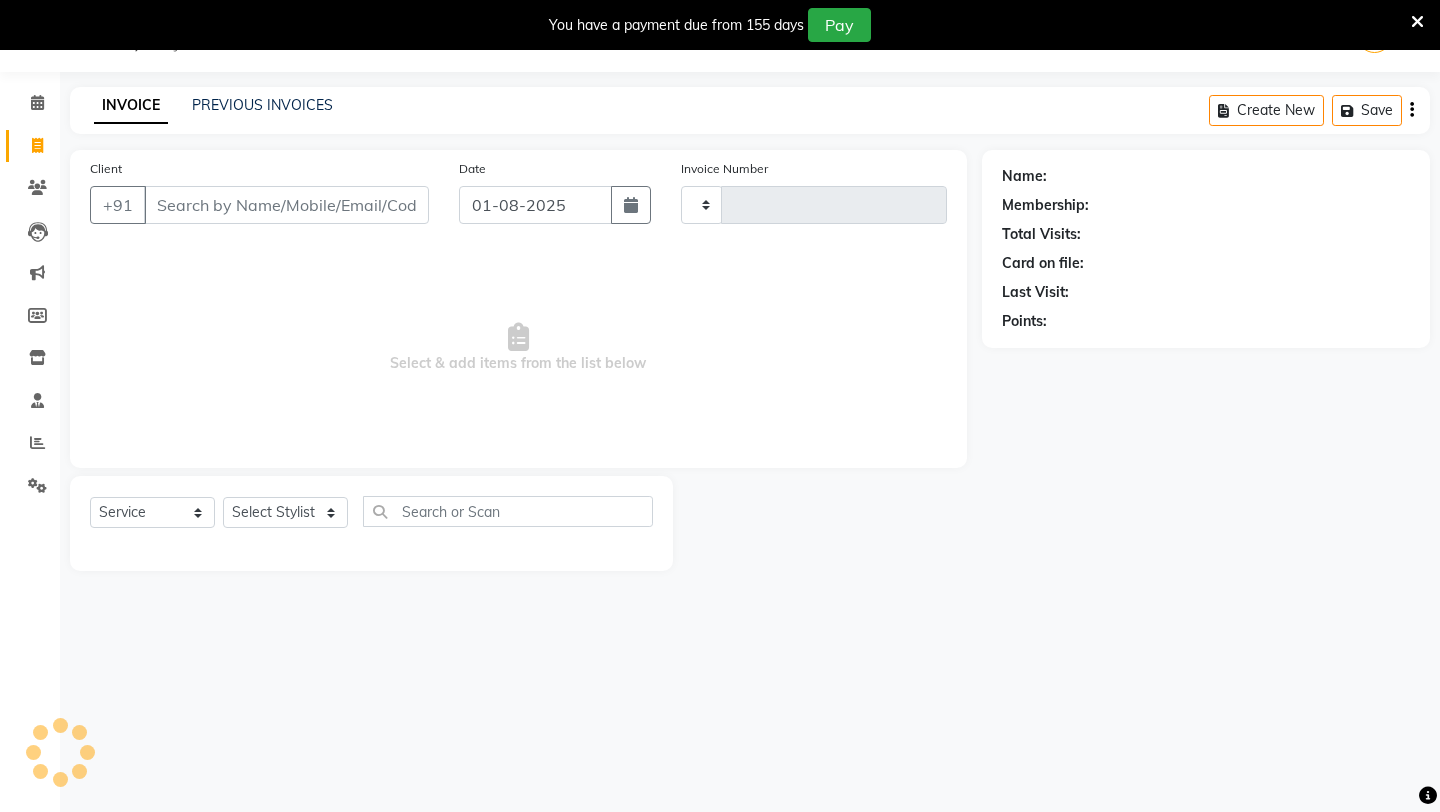 type on "0717" 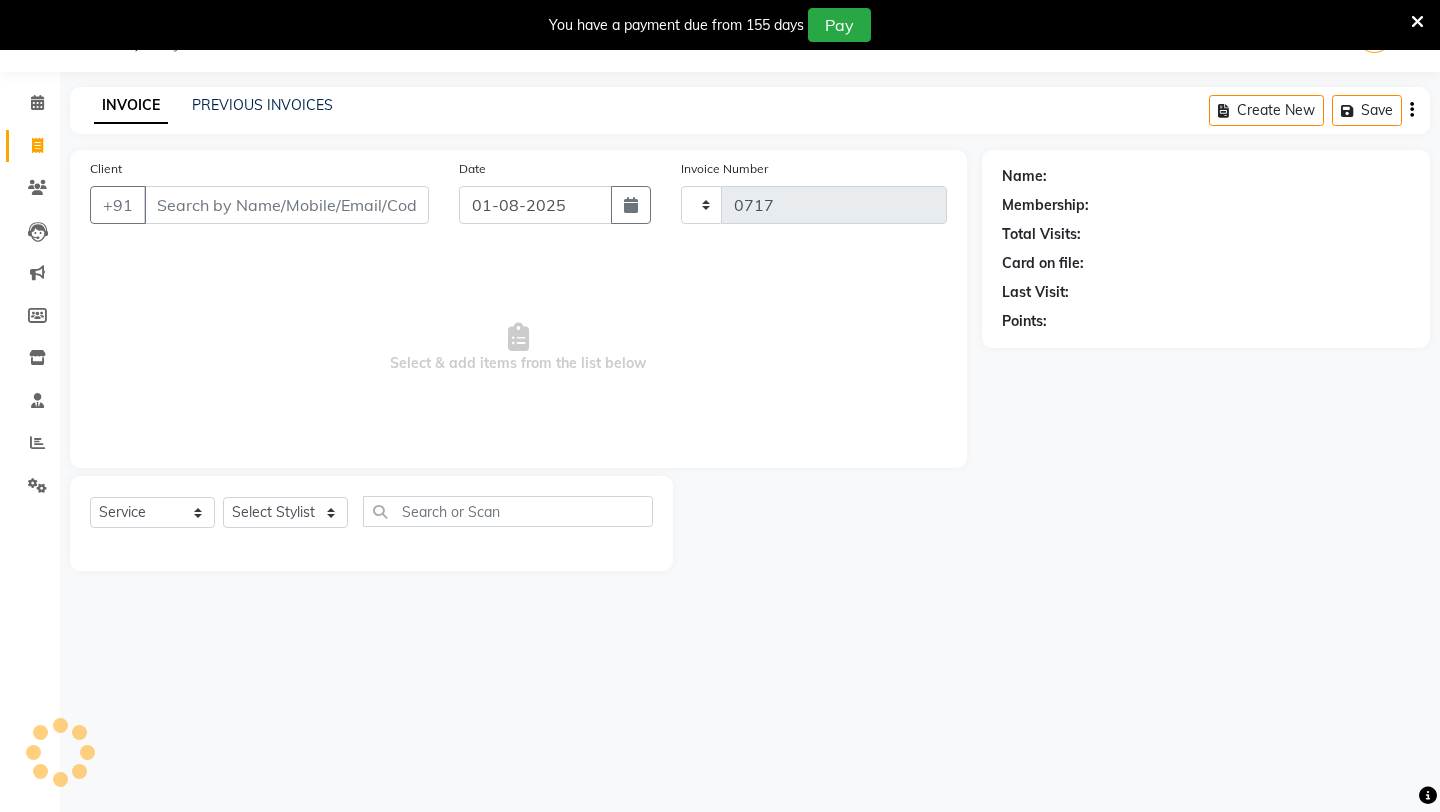 type on "[PHONE]" 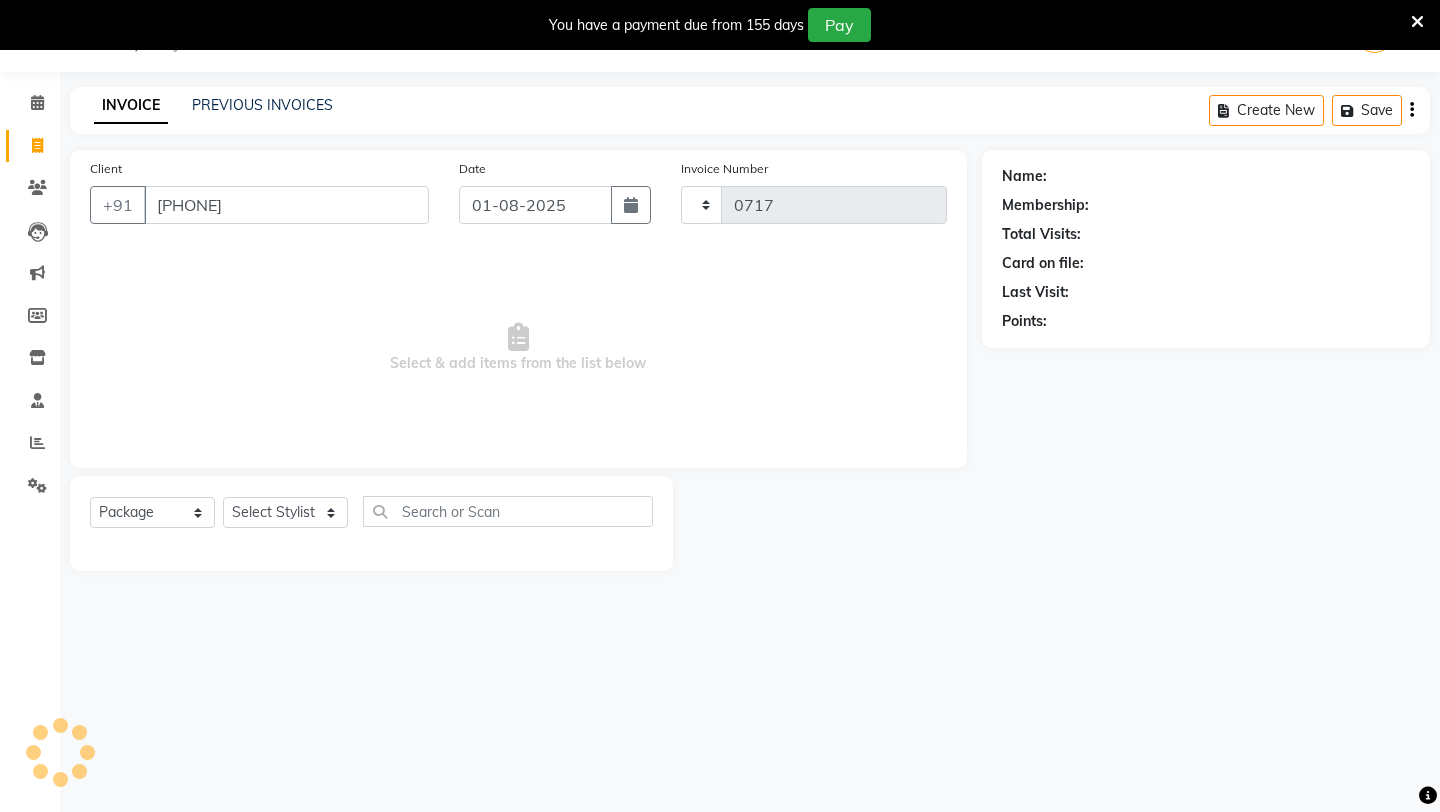 select on "5613" 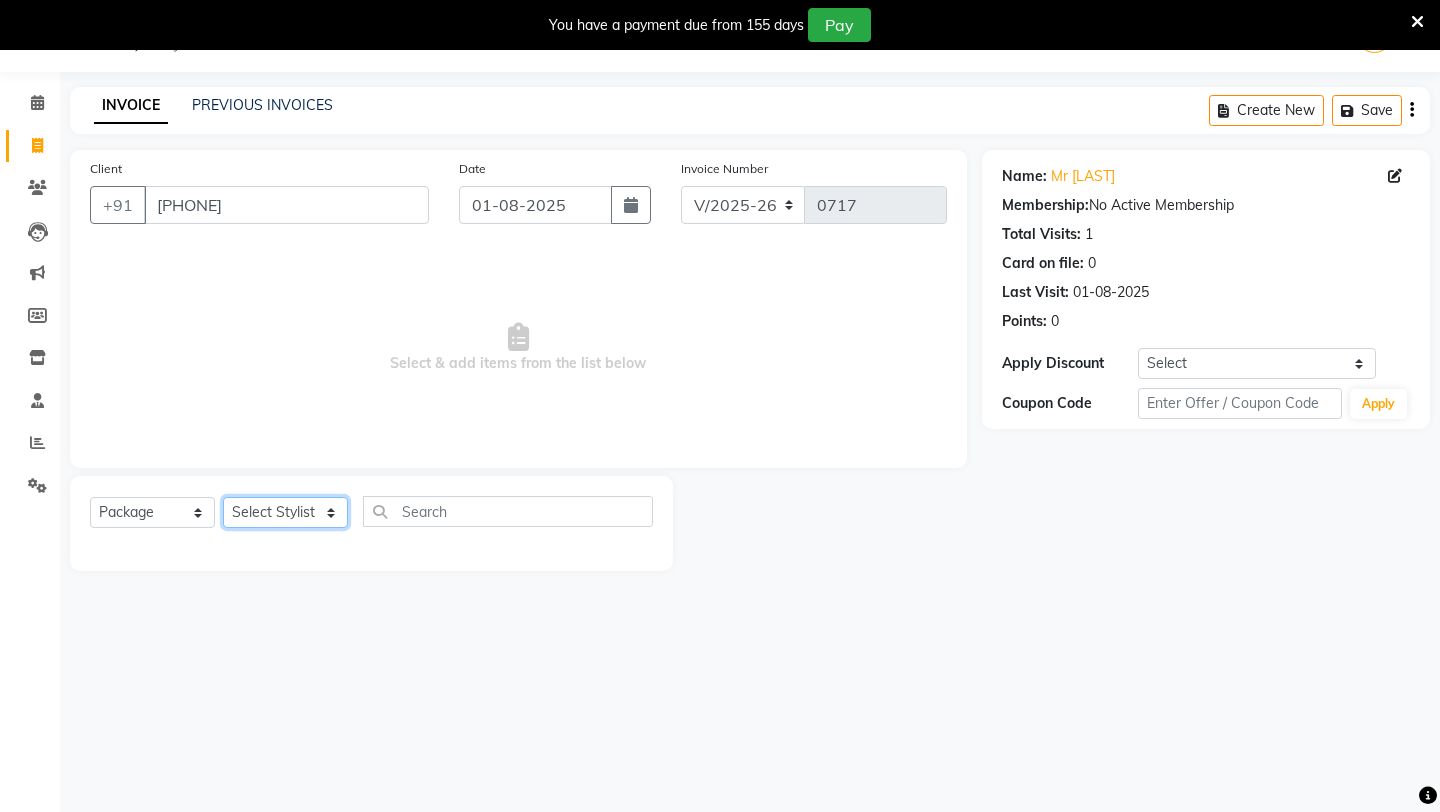 click on "Select Stylist [FIRST] - ZAH BEAUTY RETAIL [LAST] [LAST] [LAST] [LAST] [LAST] [LAST] [LAST] [LAST] [LAST] [LAST] [LAST] [LAST]" 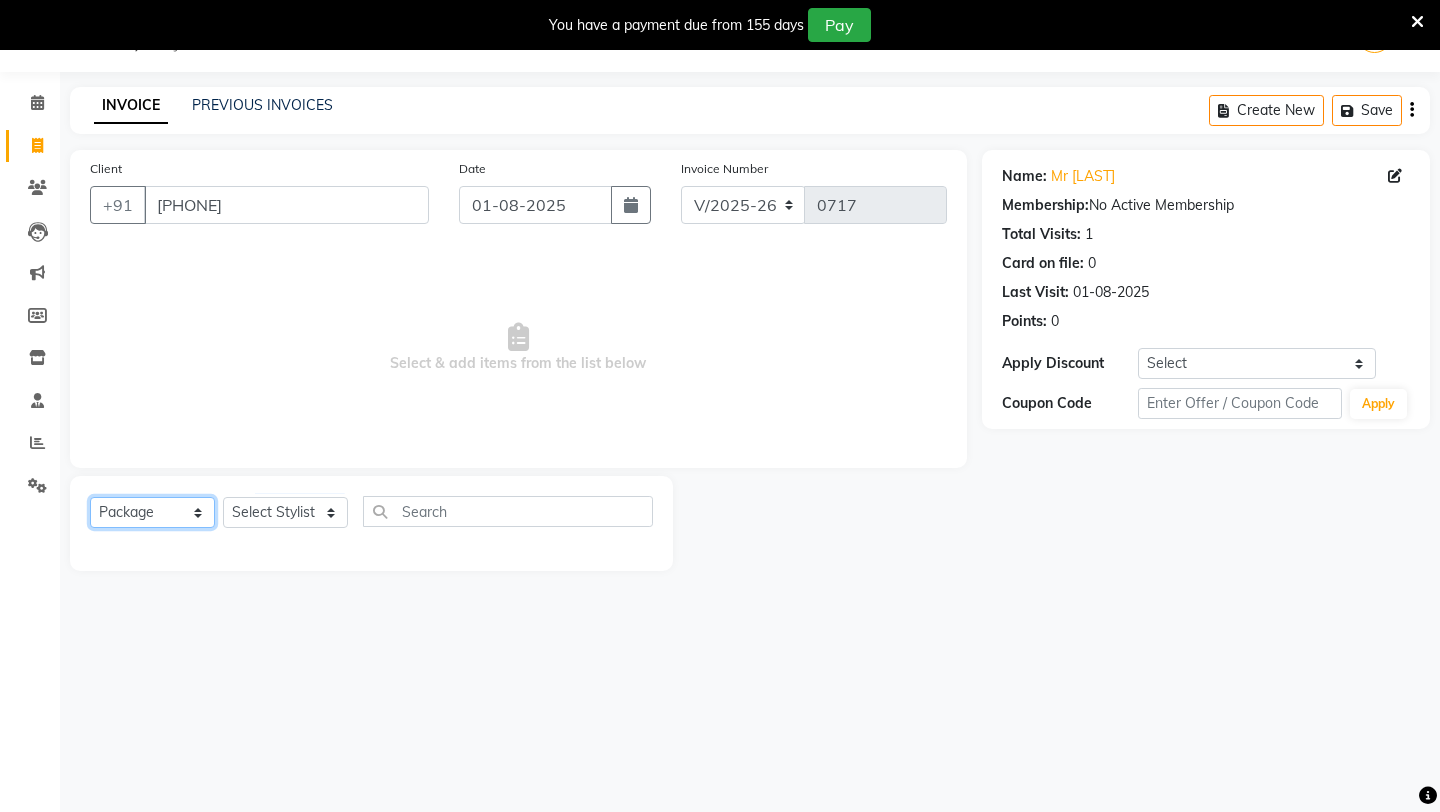 click on "Select  Service  Product  Membership  Package Voucher Prepaid Gift Card" 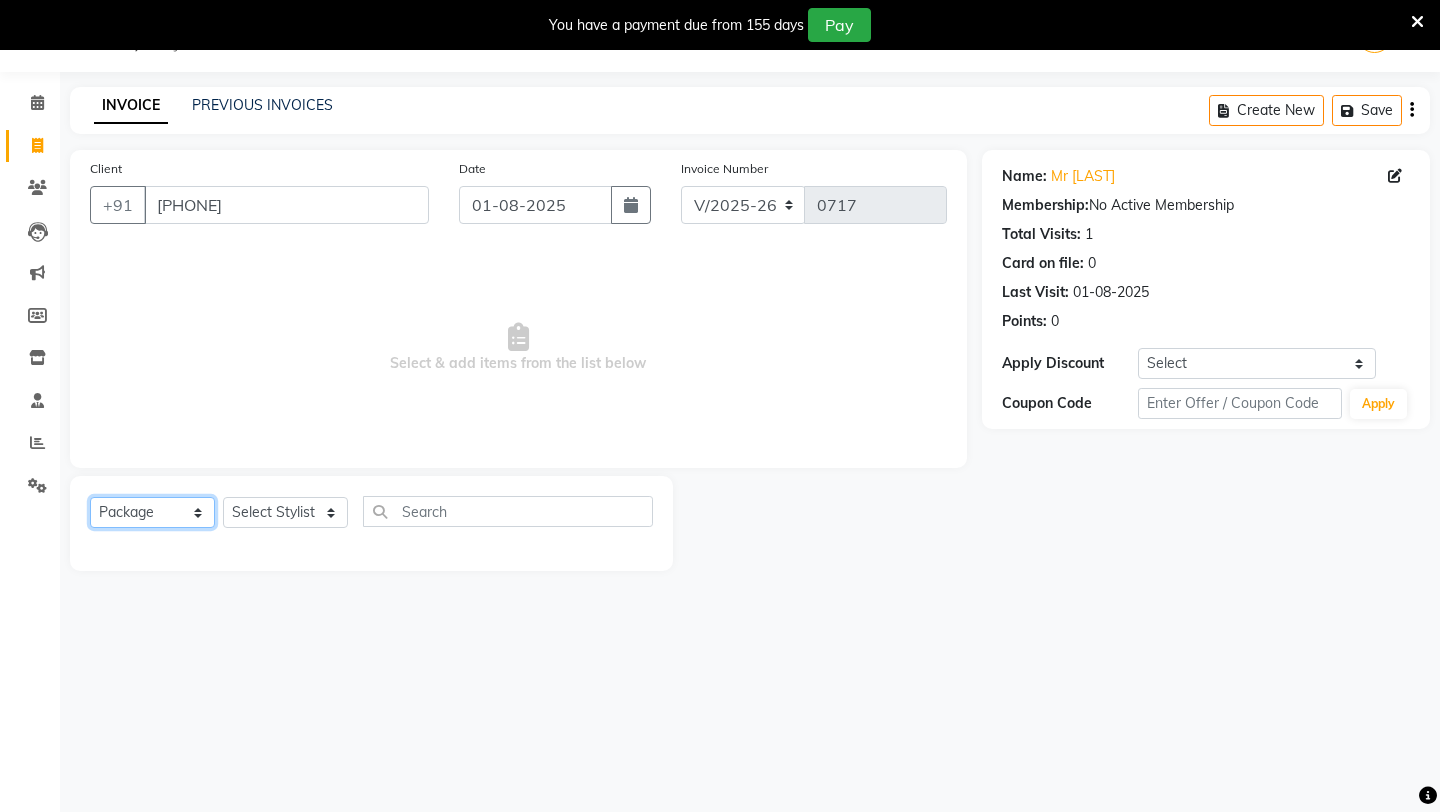 select on "service" 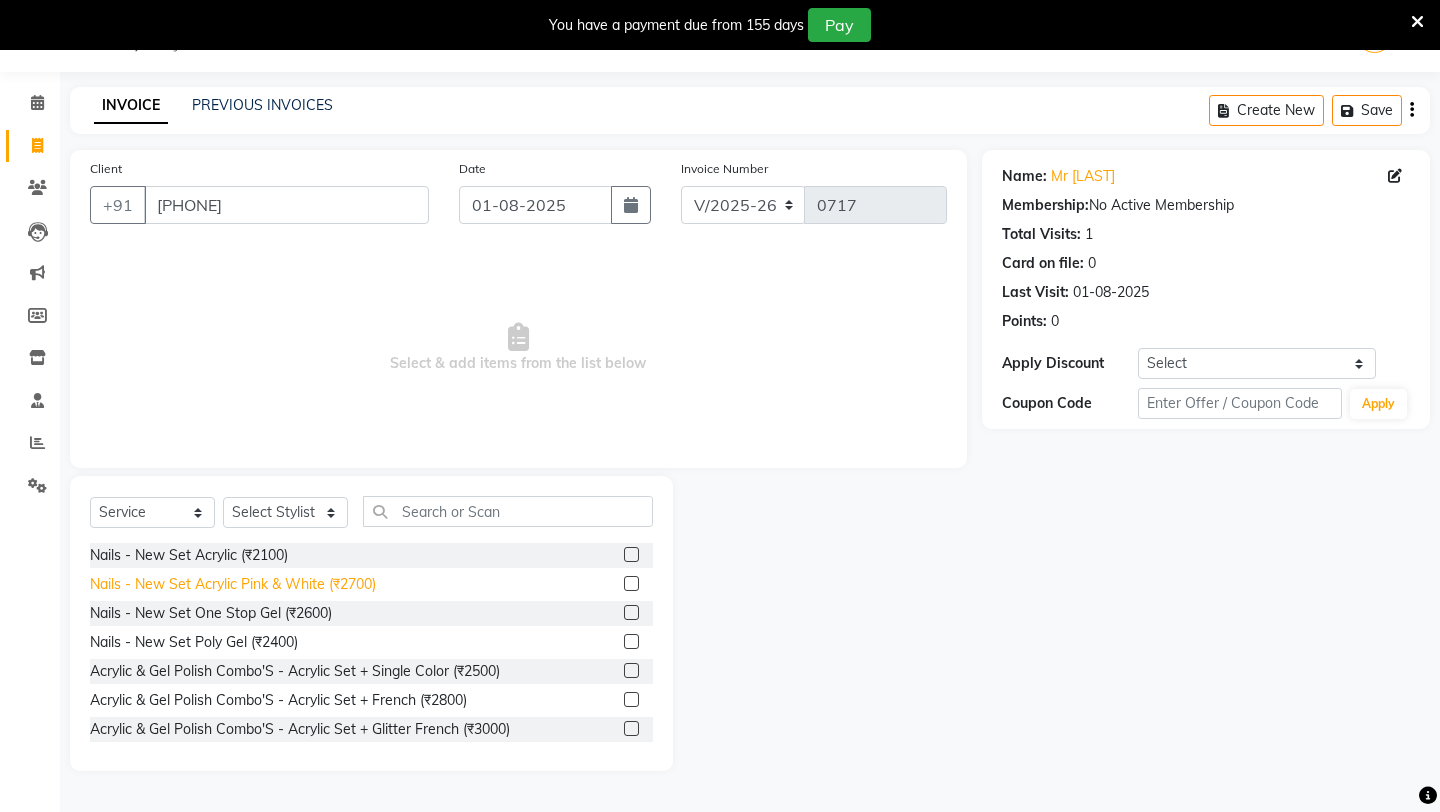 click on "Nails - New Set Acrylic Pink & White (₹2700)" 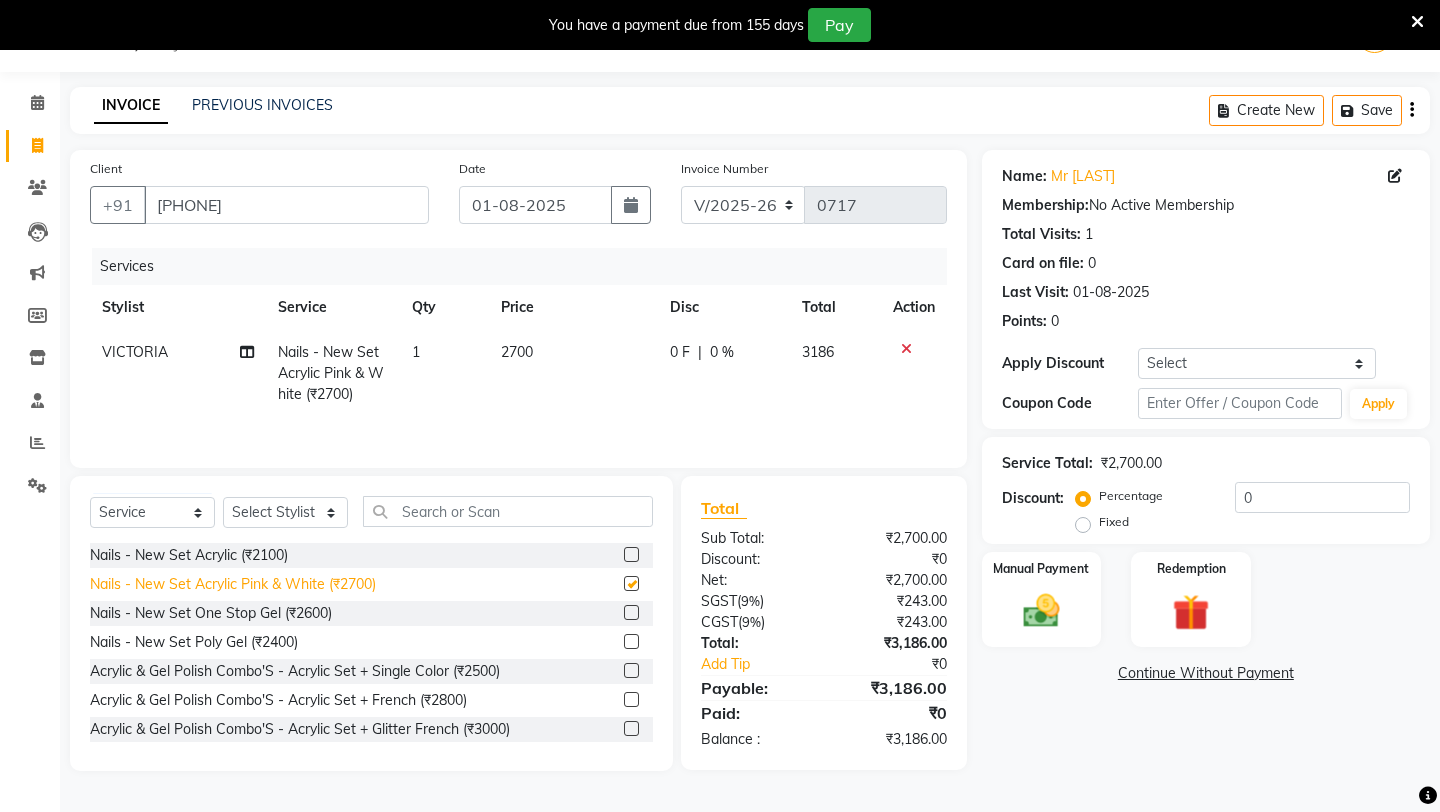 checkbox on "false" 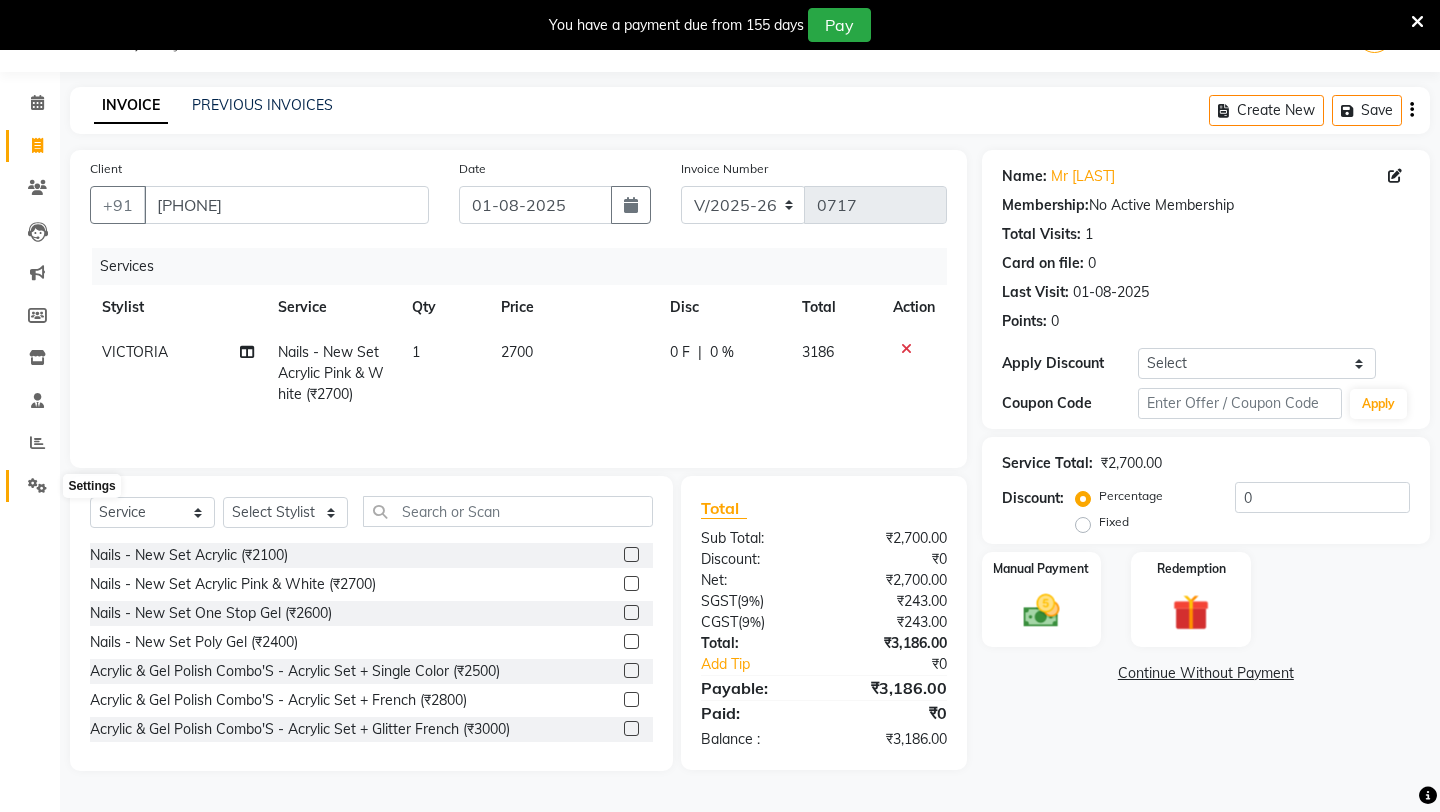 click 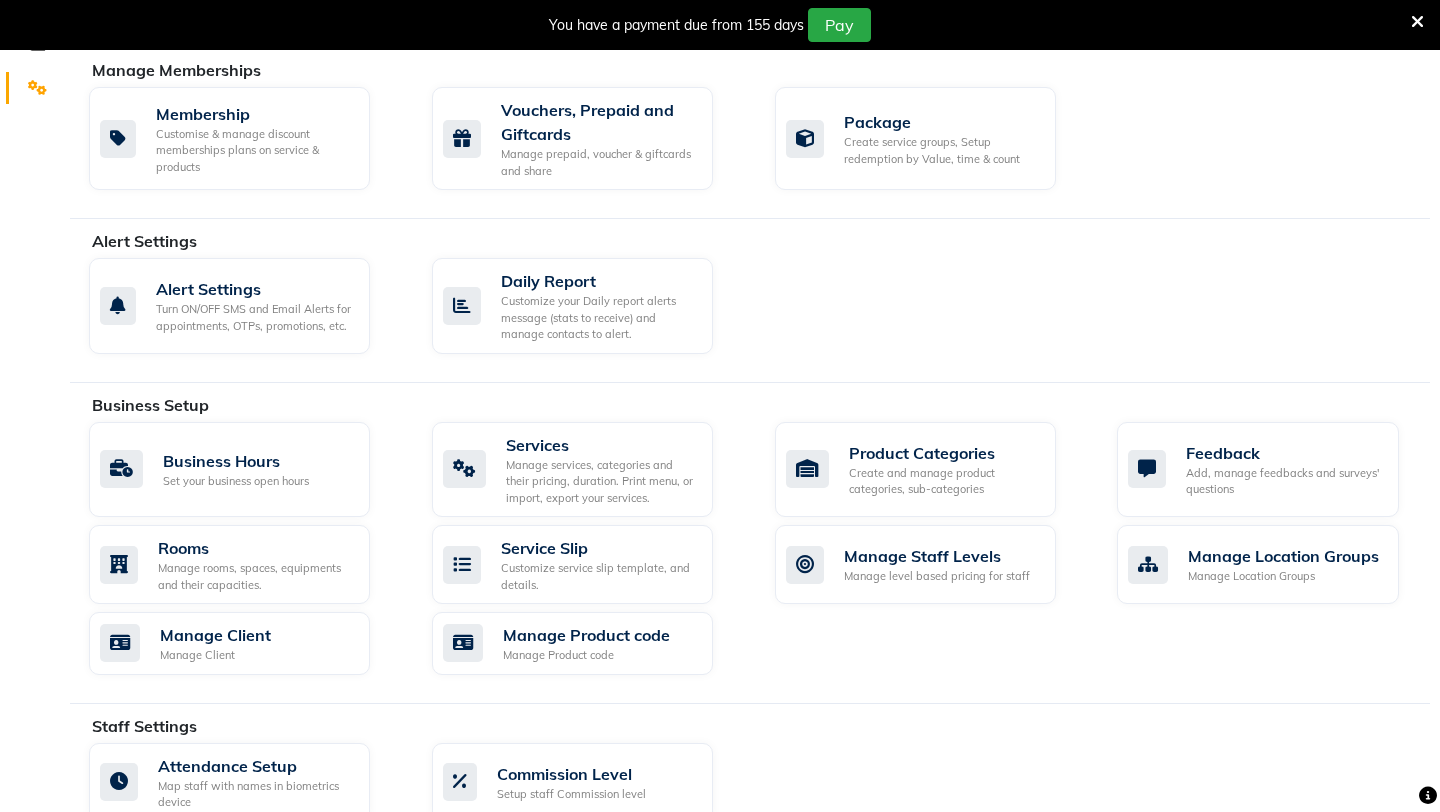scroll, scrollTop: 0, scrollLeft: 0, axis: both 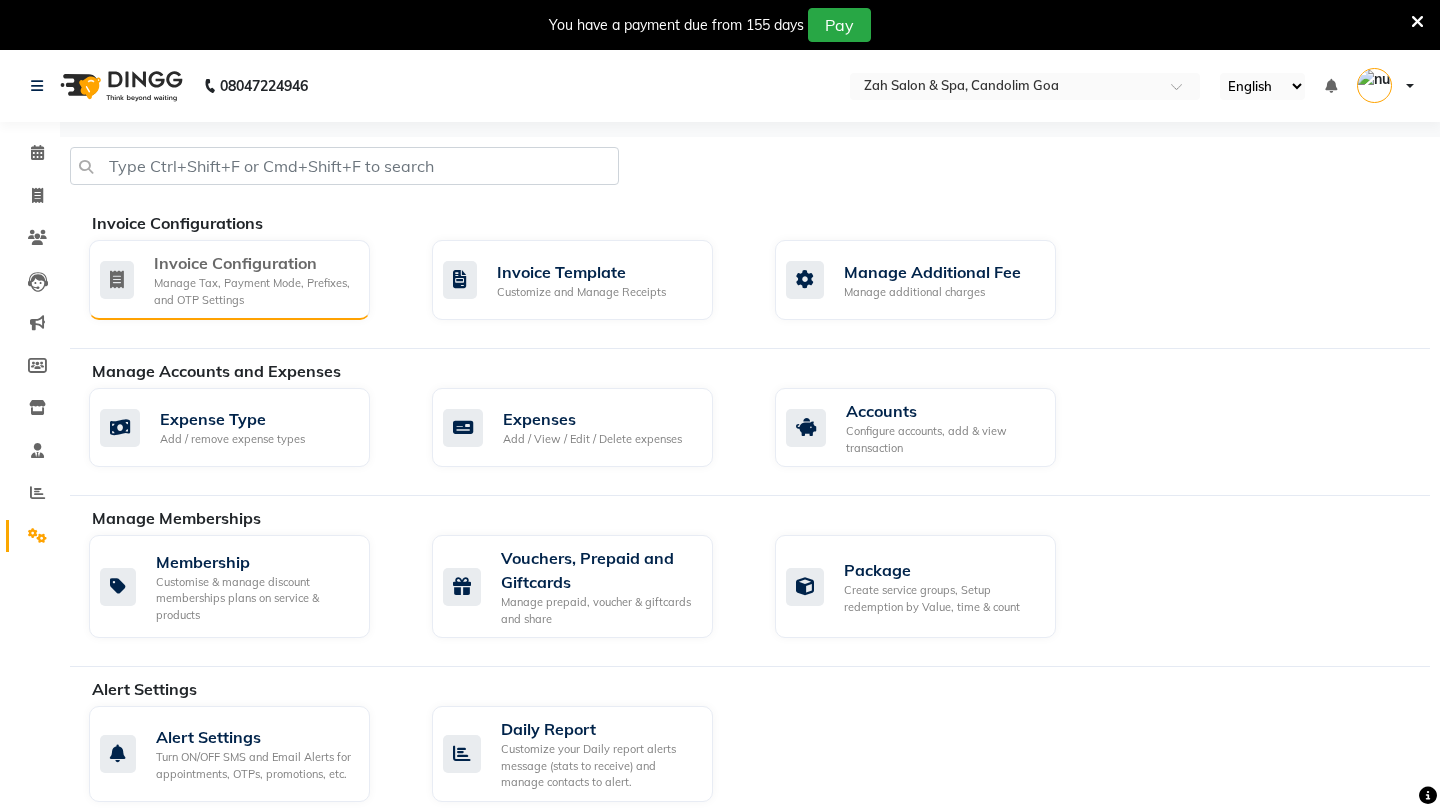 click on "Manage Tax, Payment Mode, Prefixes, and OTP Settings" 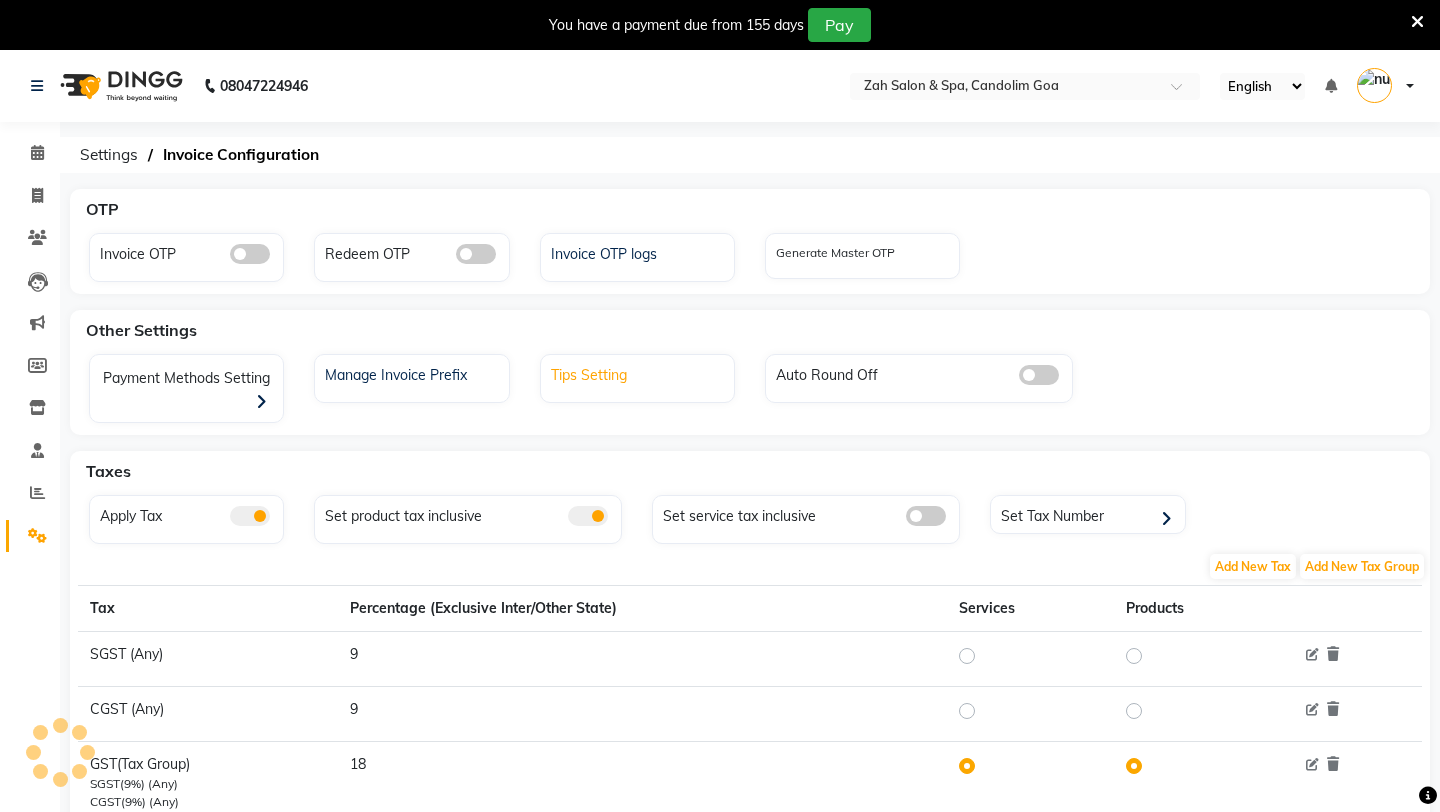 click on "Tips Setting" 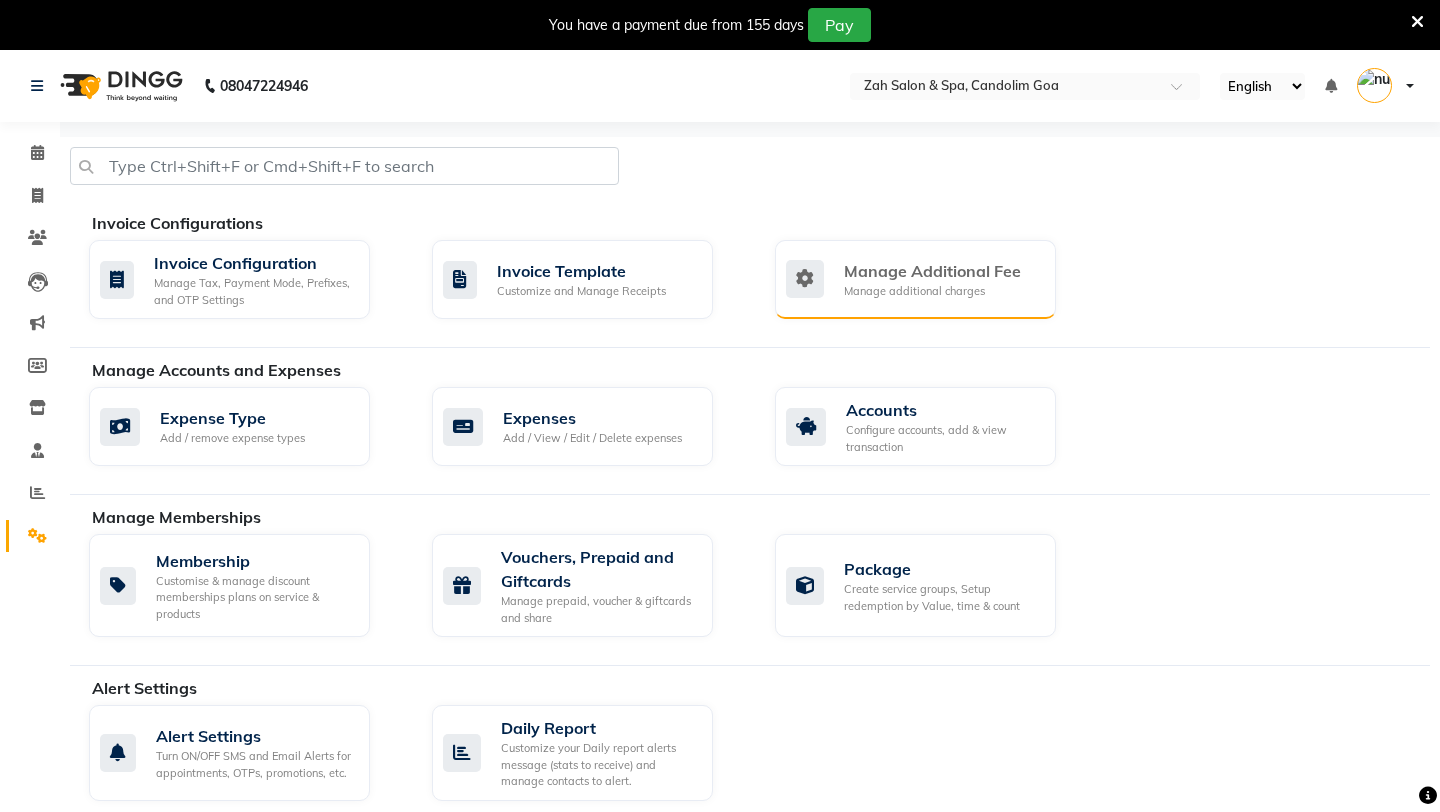 click on "Manage Additional Fee" 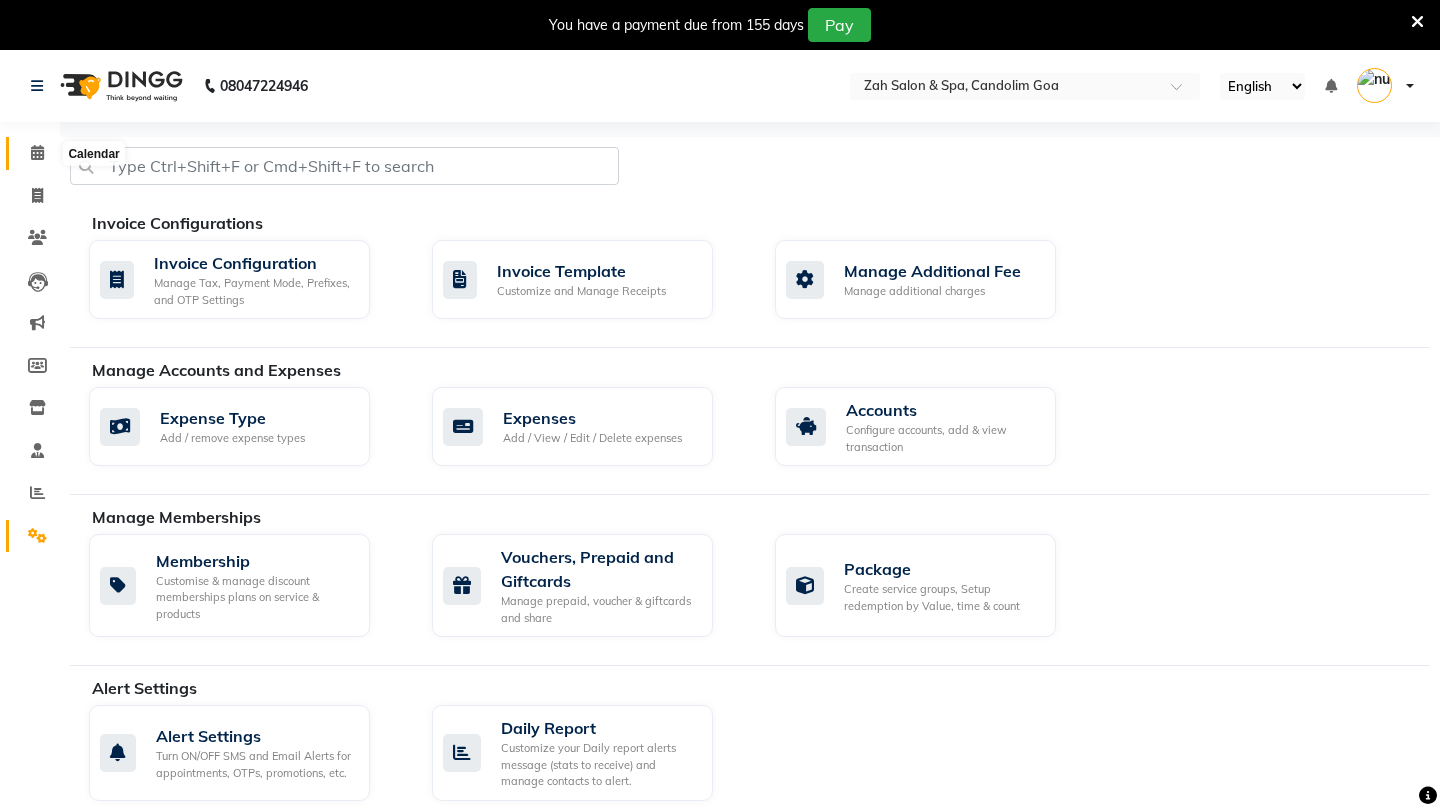click 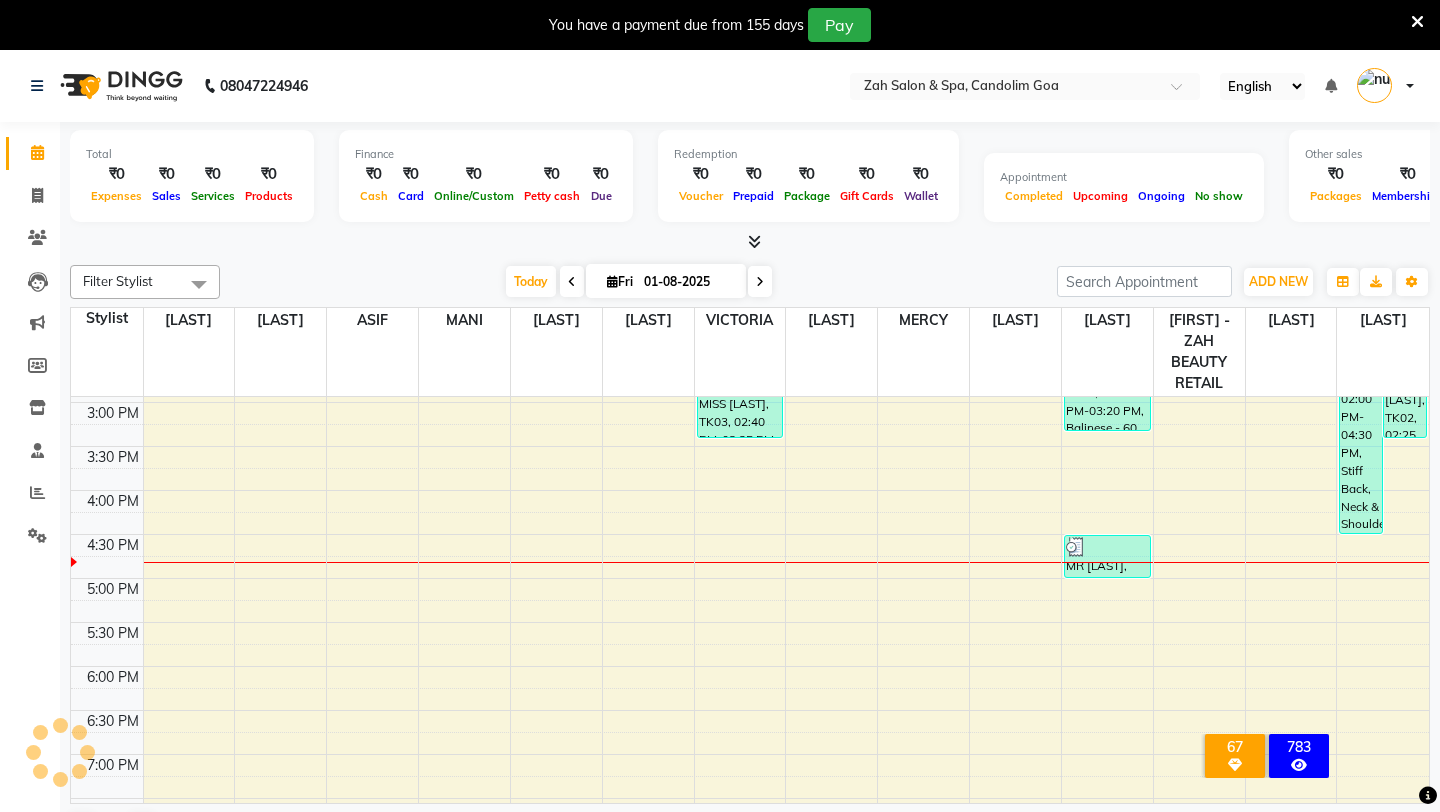 scroll, scrollTop: 0, scrollLeft: 0, axis: both 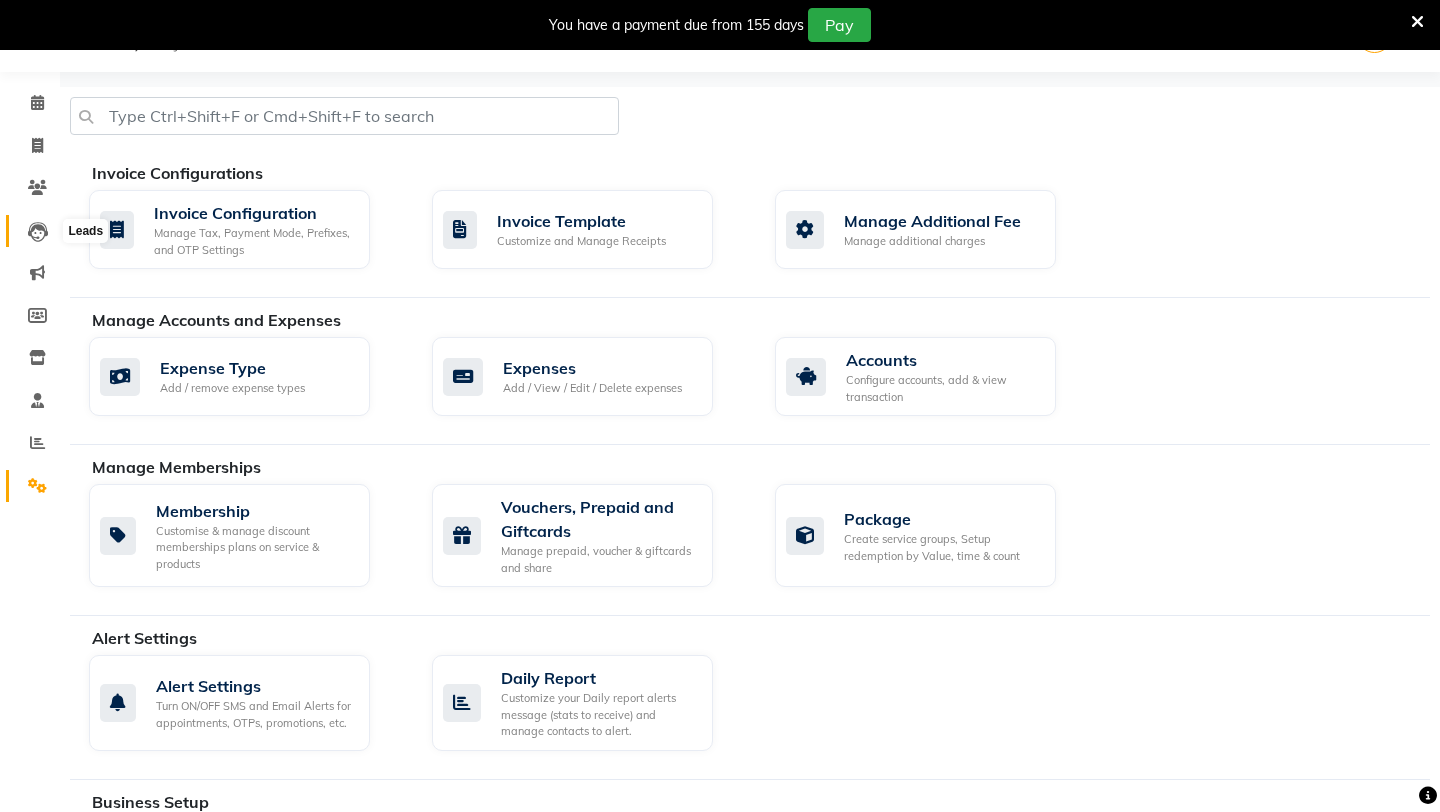 select on "5613" 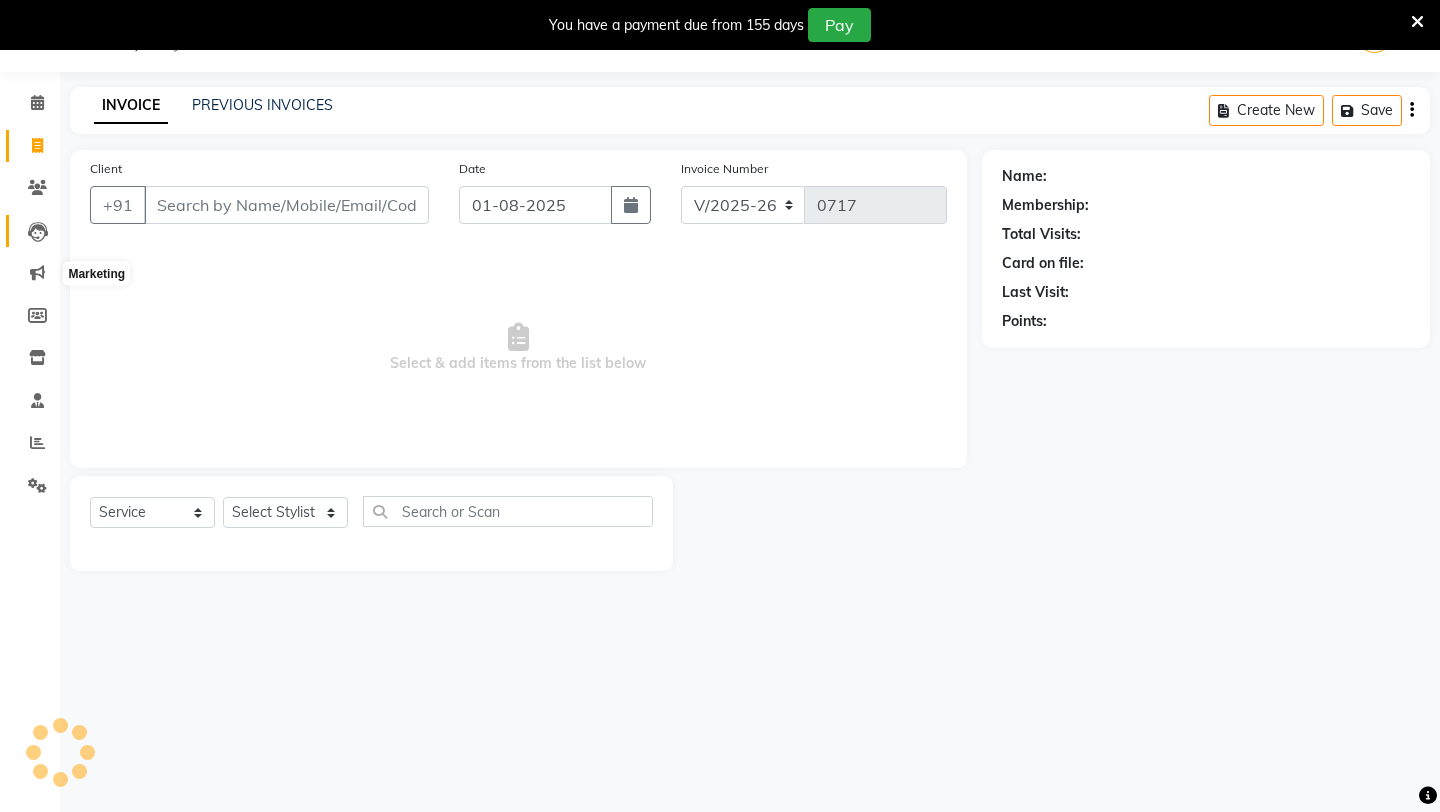 type on "[PHONE]" 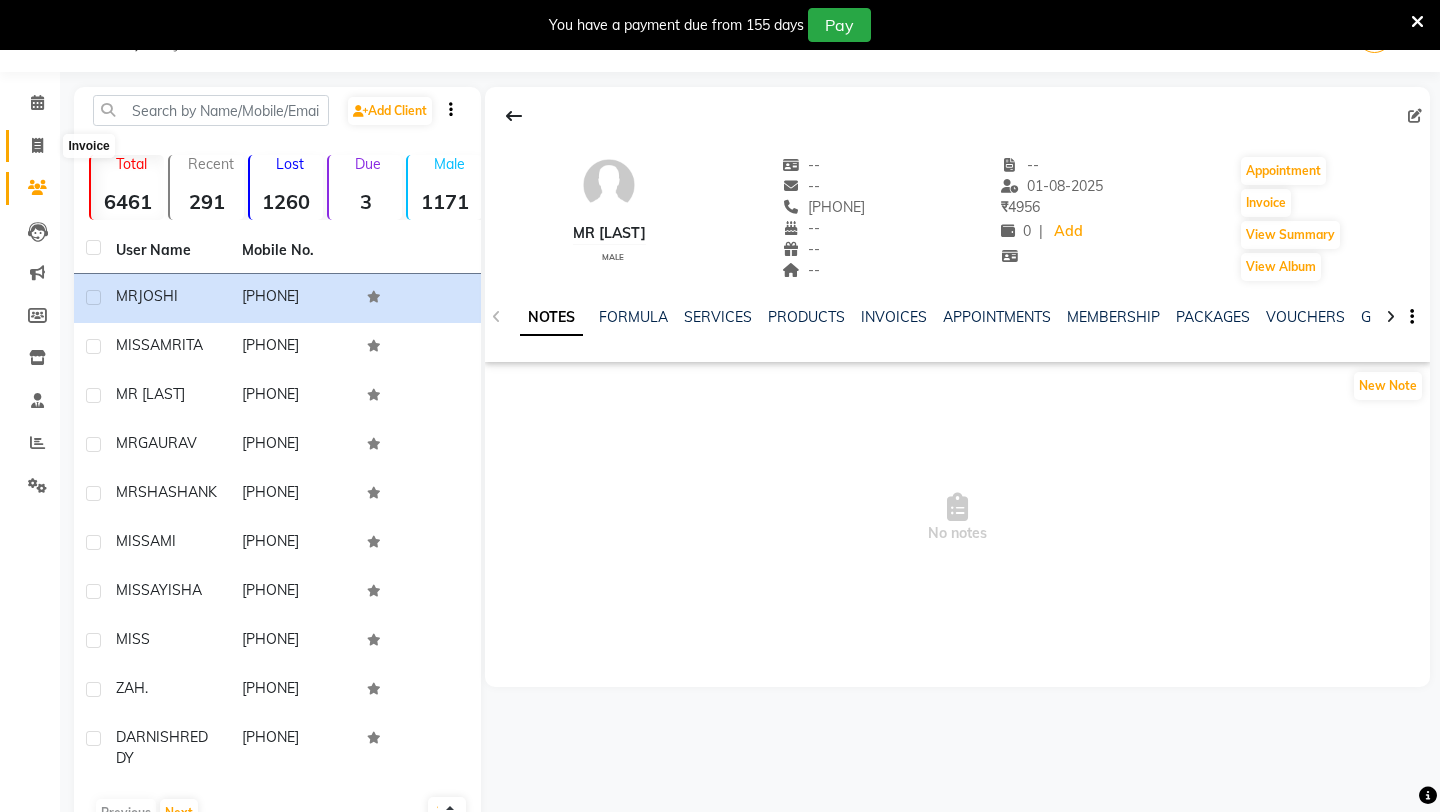 click 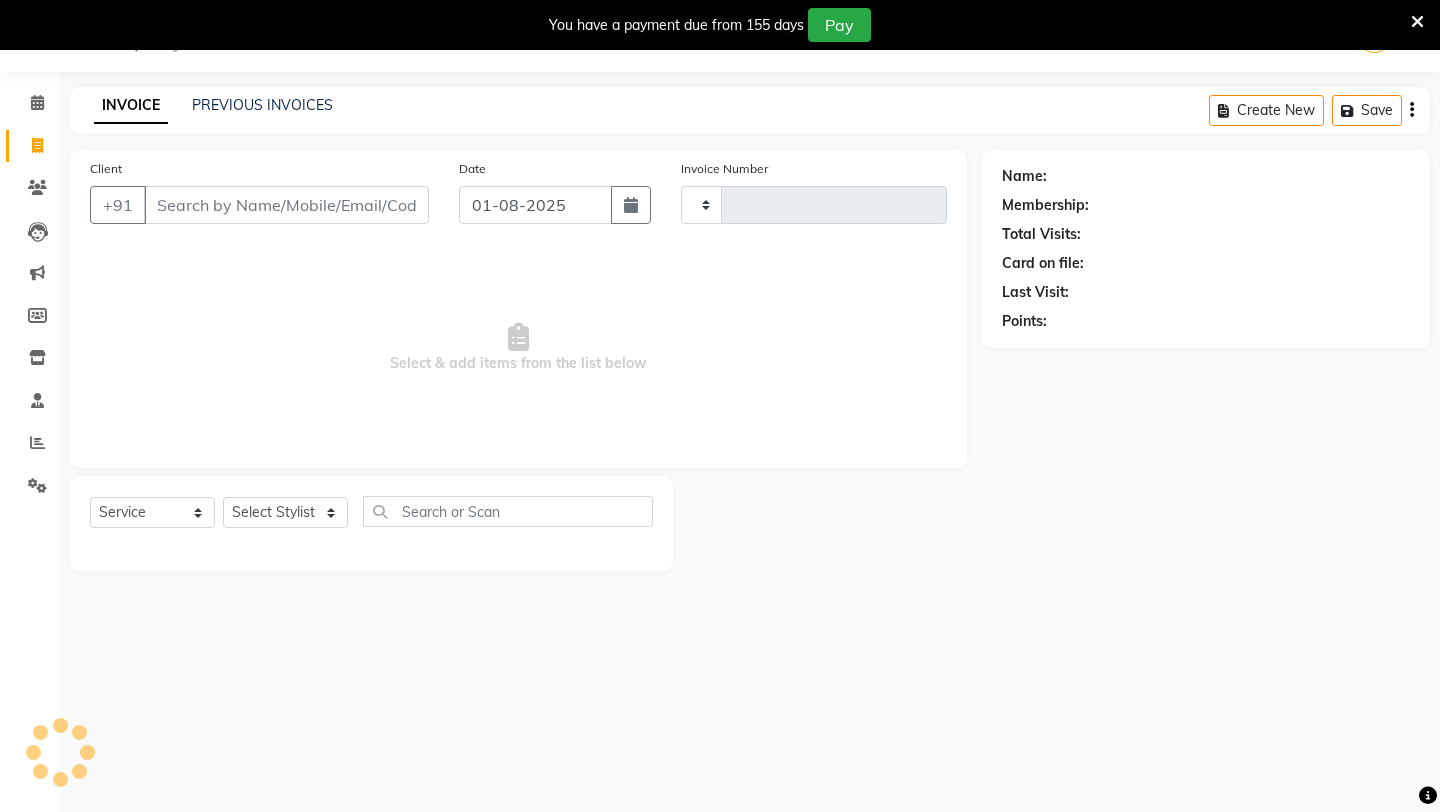 type on "0717" 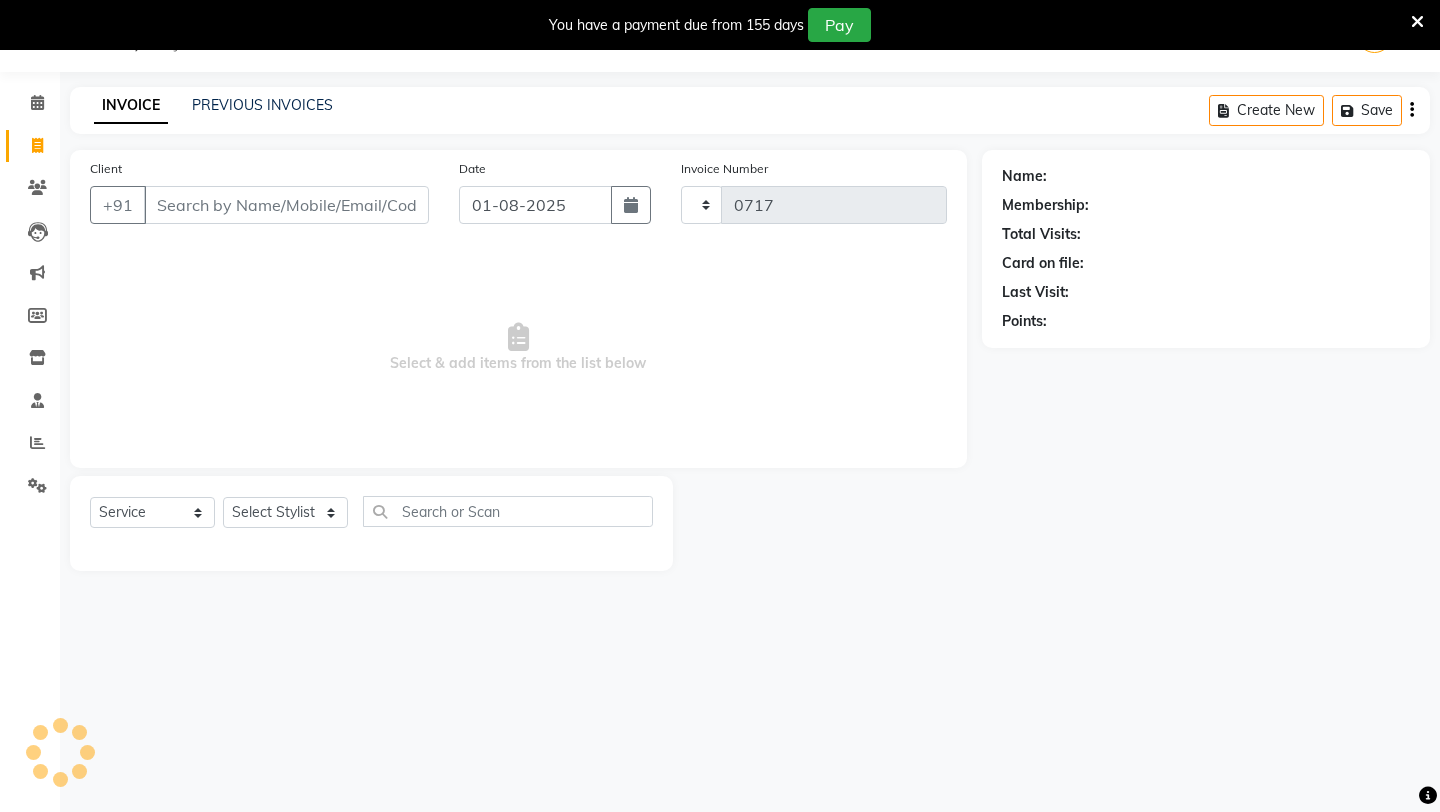 select on "5613" 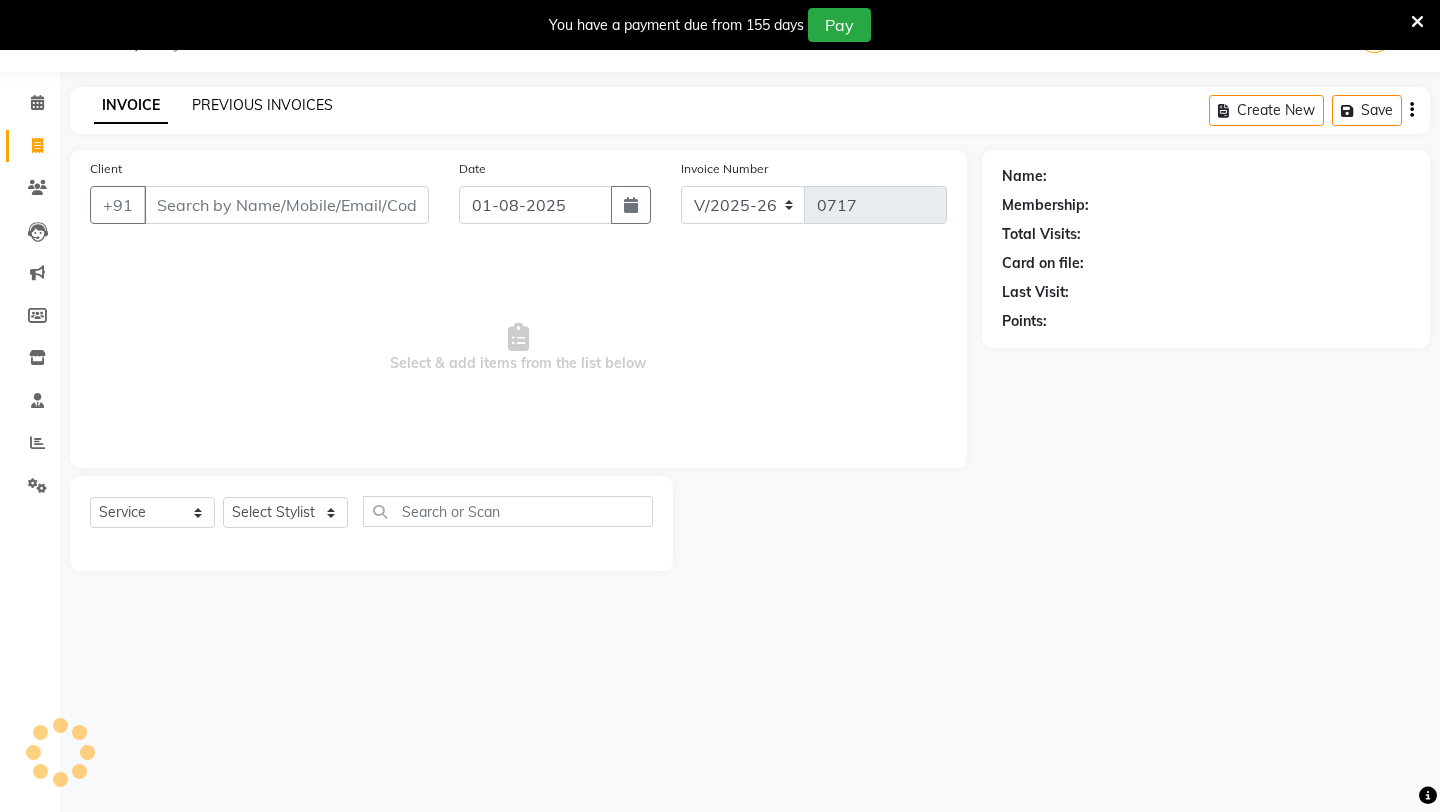 select on "package" 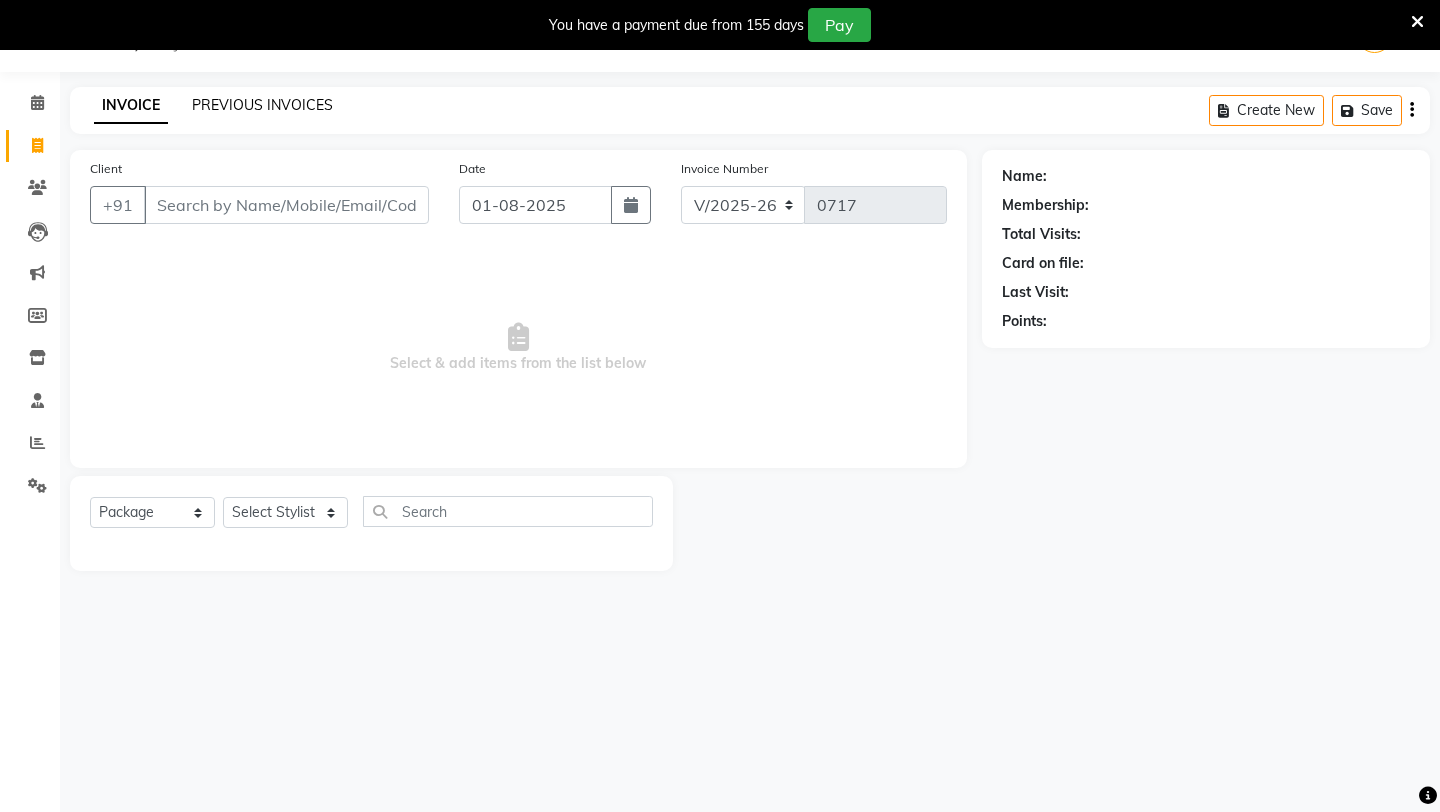 click on "PREVIOUS INVOICES" 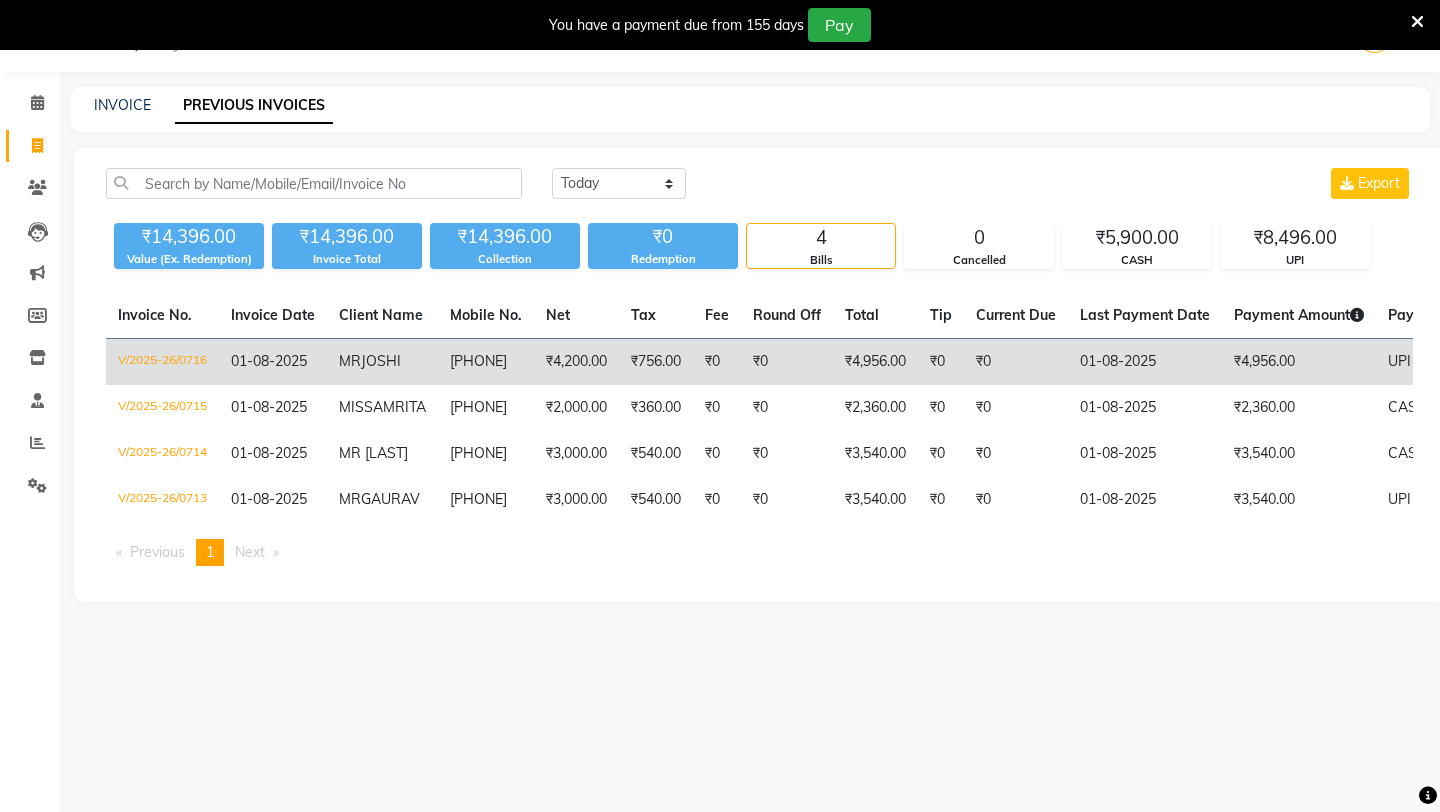 click on "V/2025-26/0716" 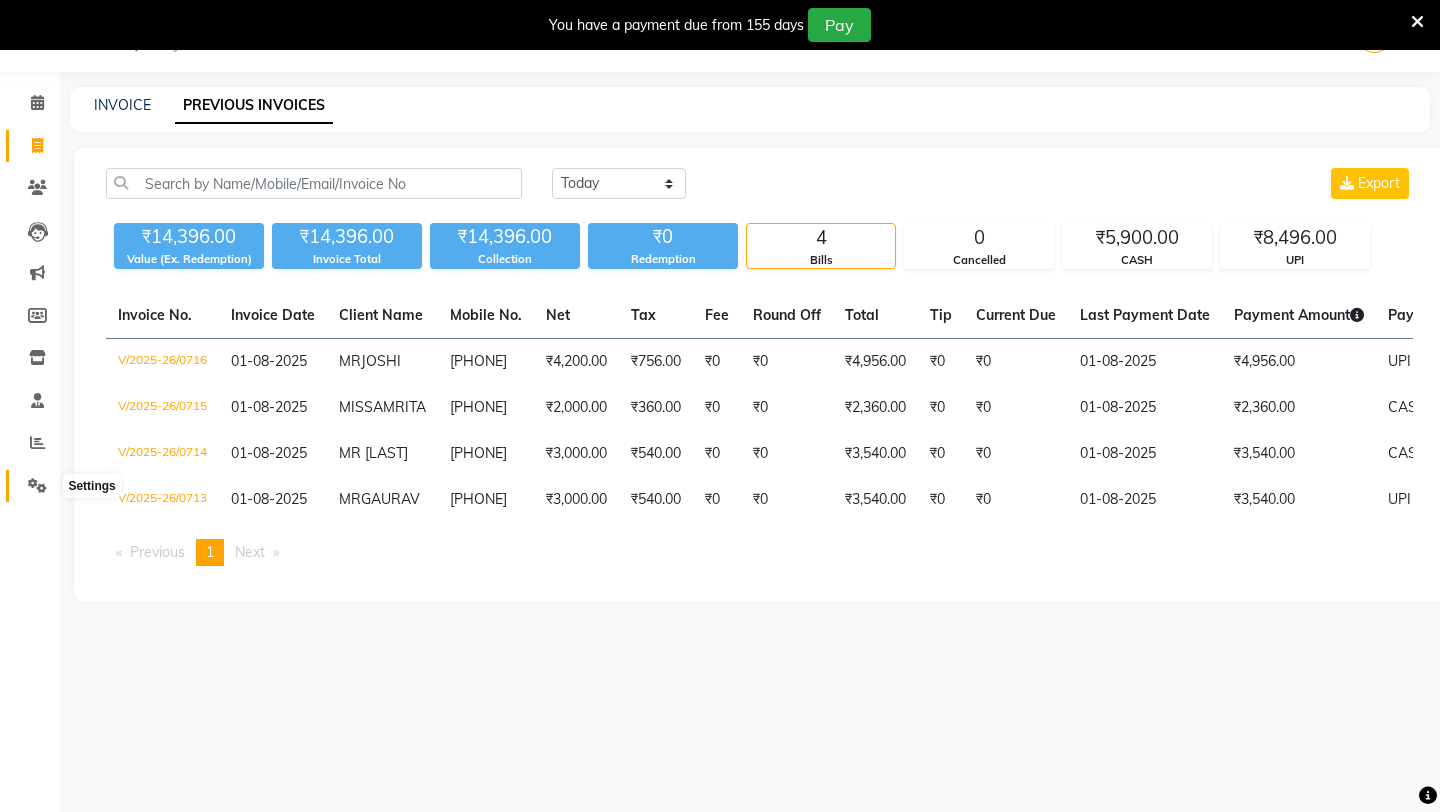 click 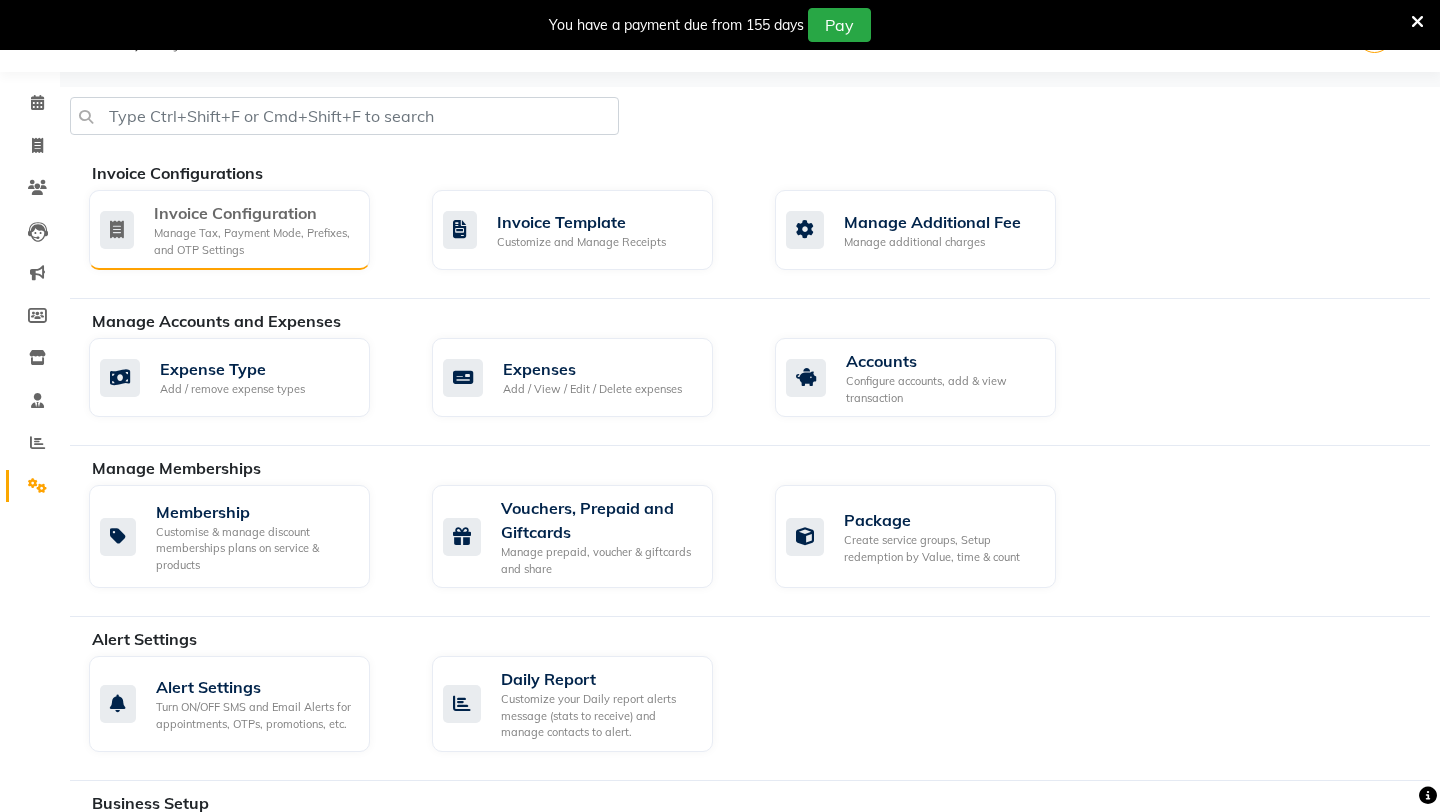 click on "Invoice Configuration" 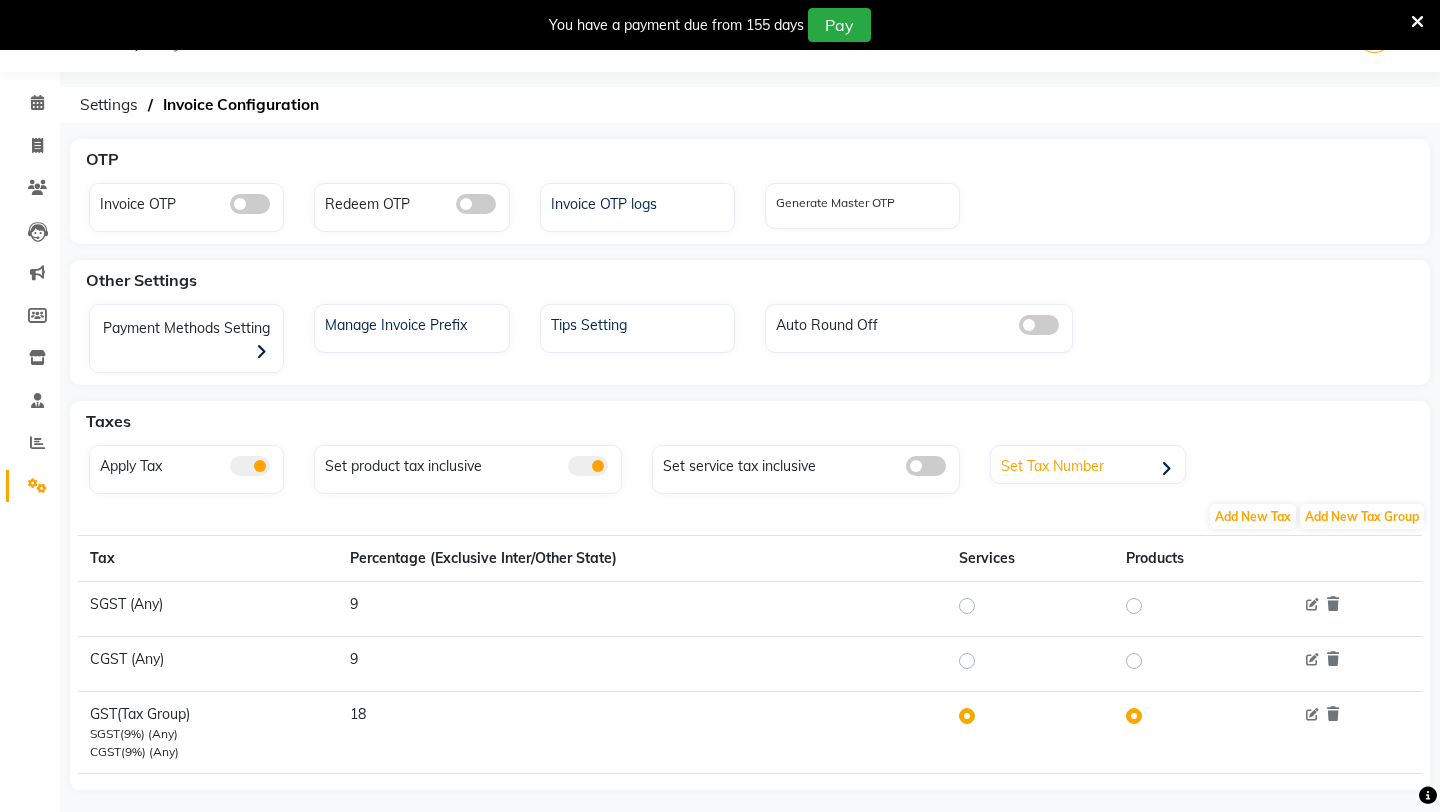 click on "Set Tax Number" 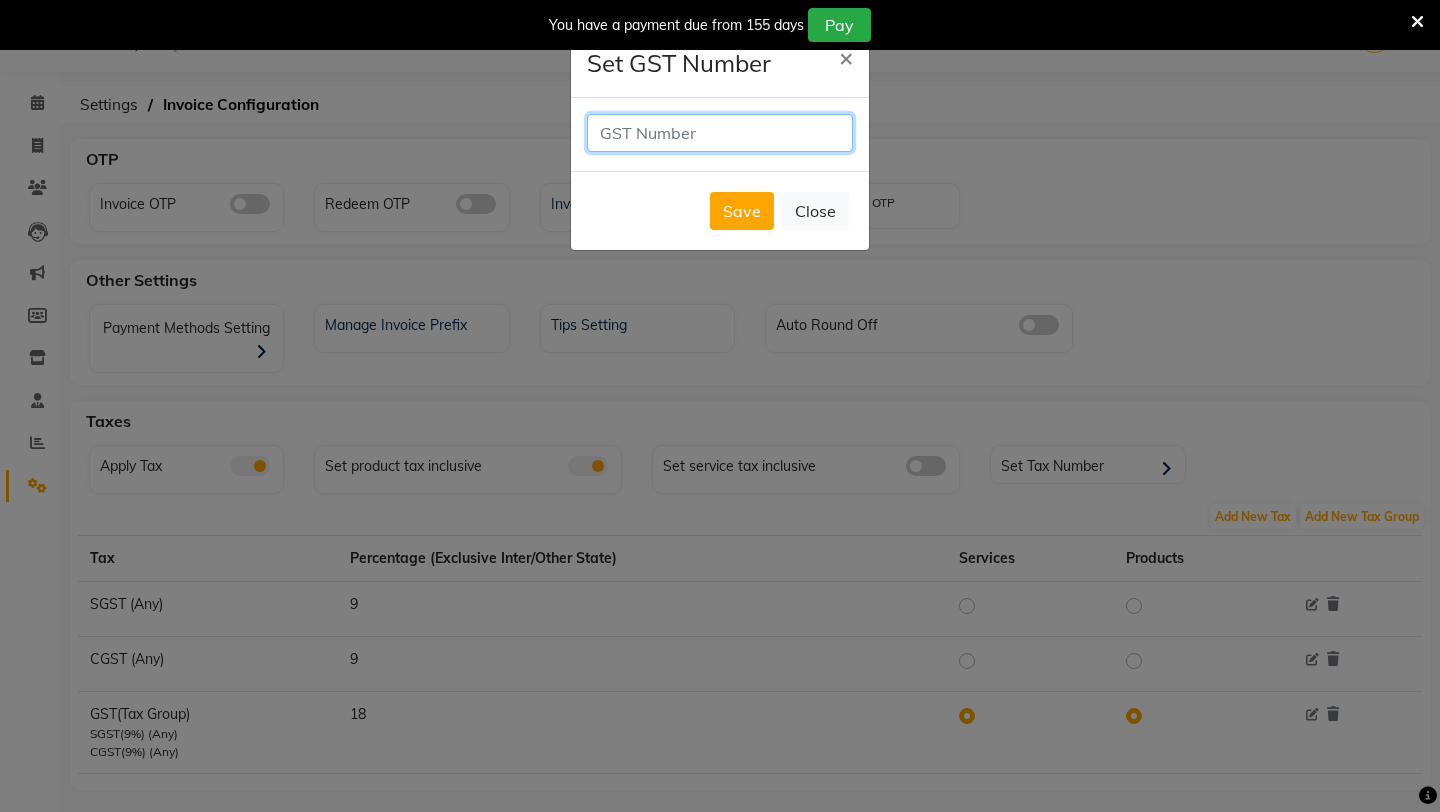 click at bounding box center [720, 133] 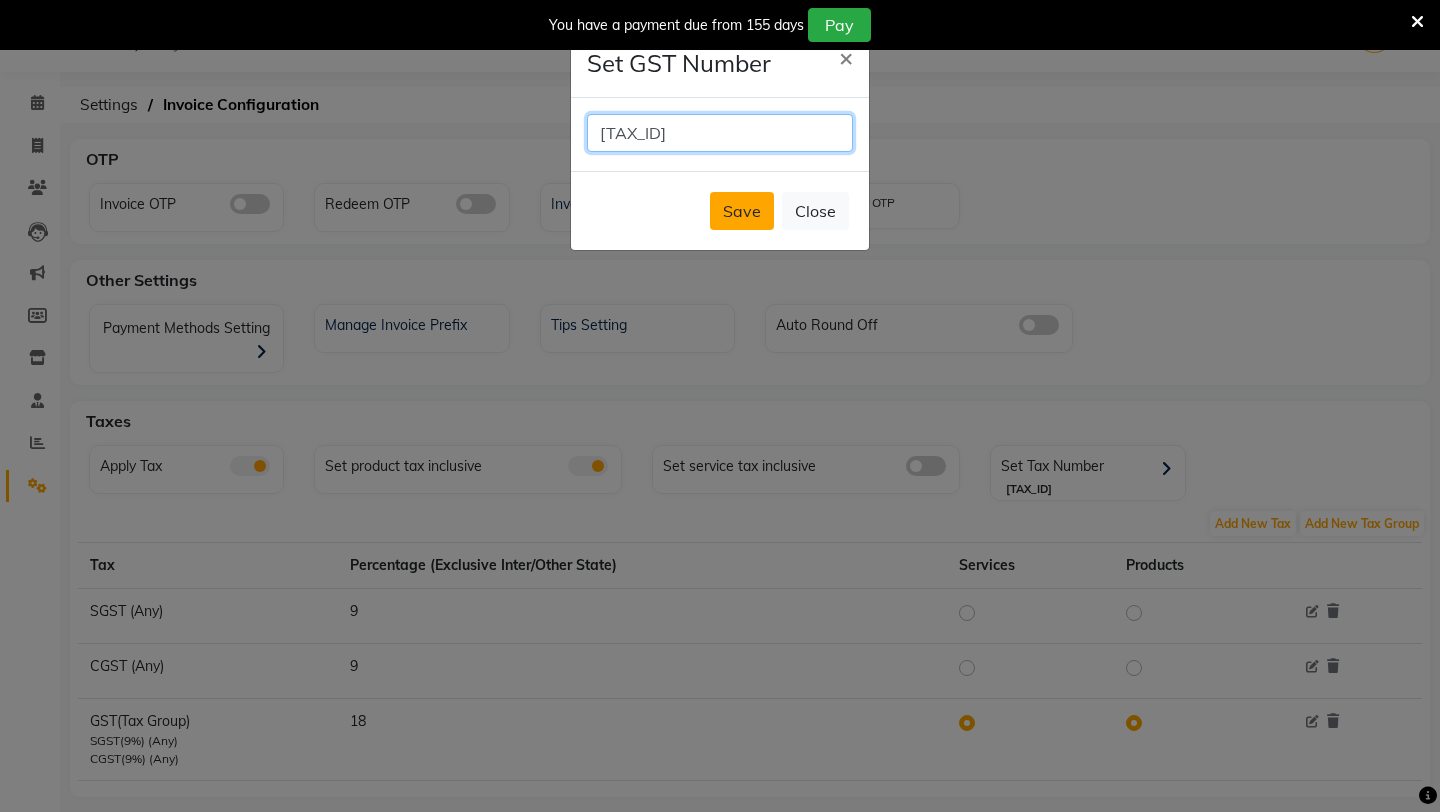 type on "[TAX_ID]" 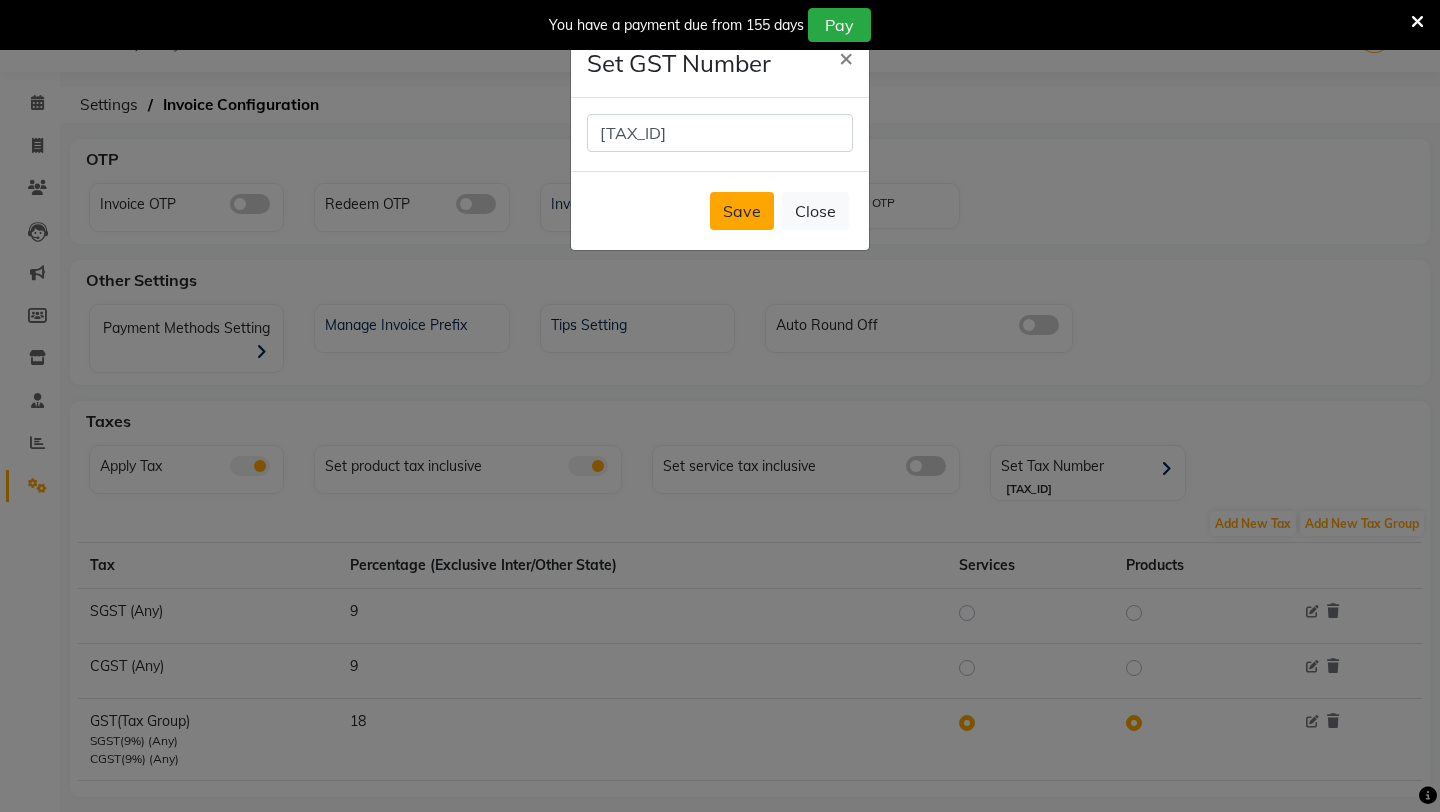 click on "Save" 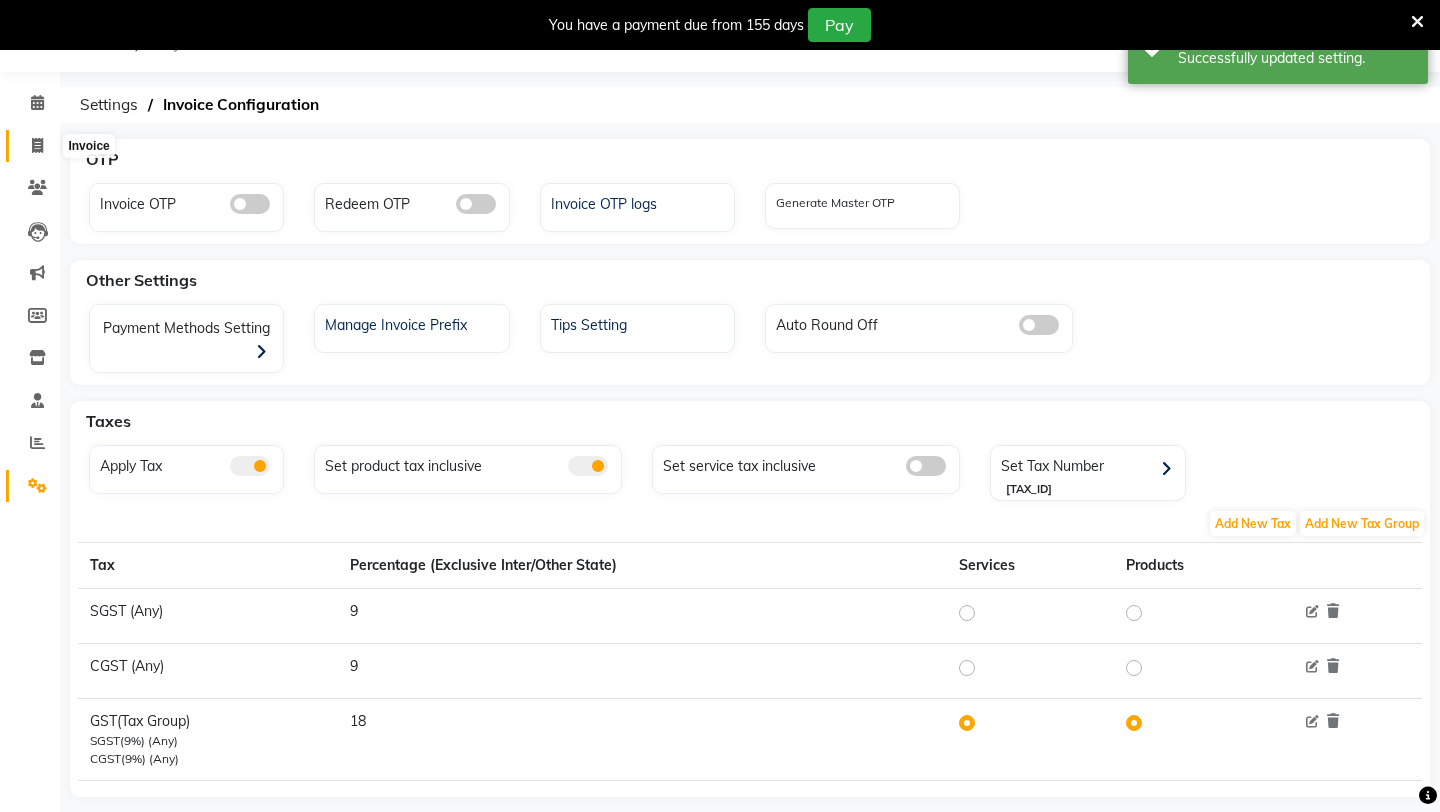 click 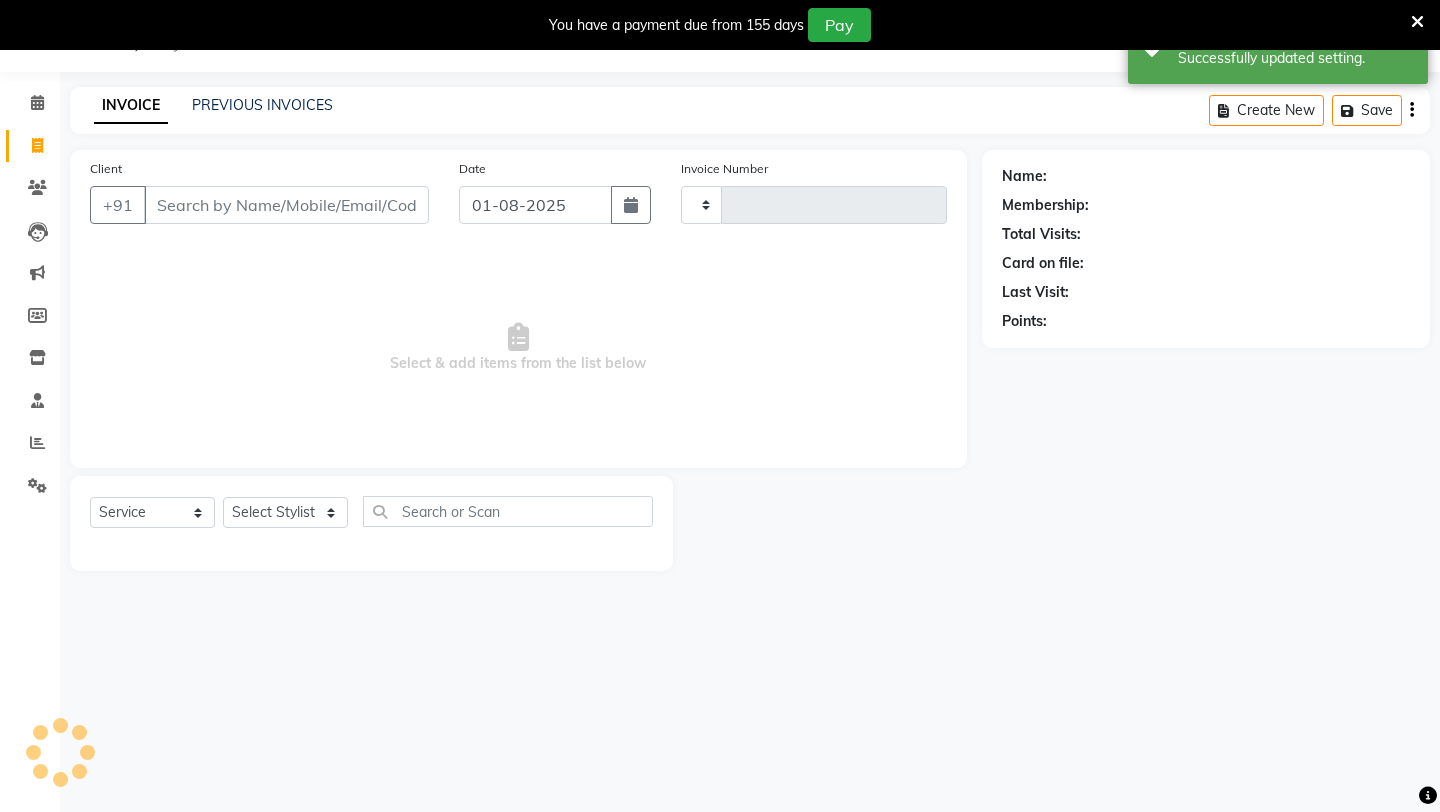 type on "0717" 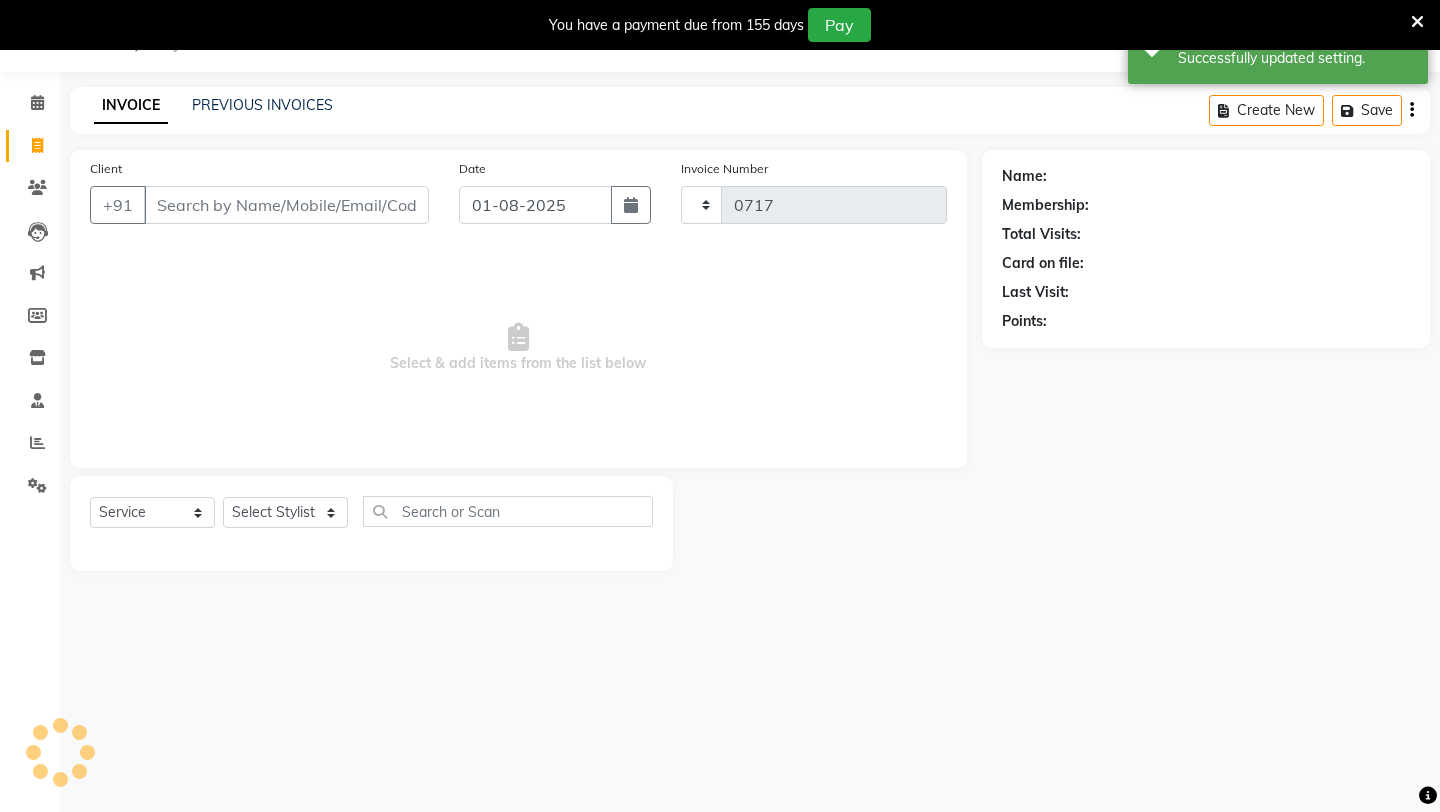 select on "5613" 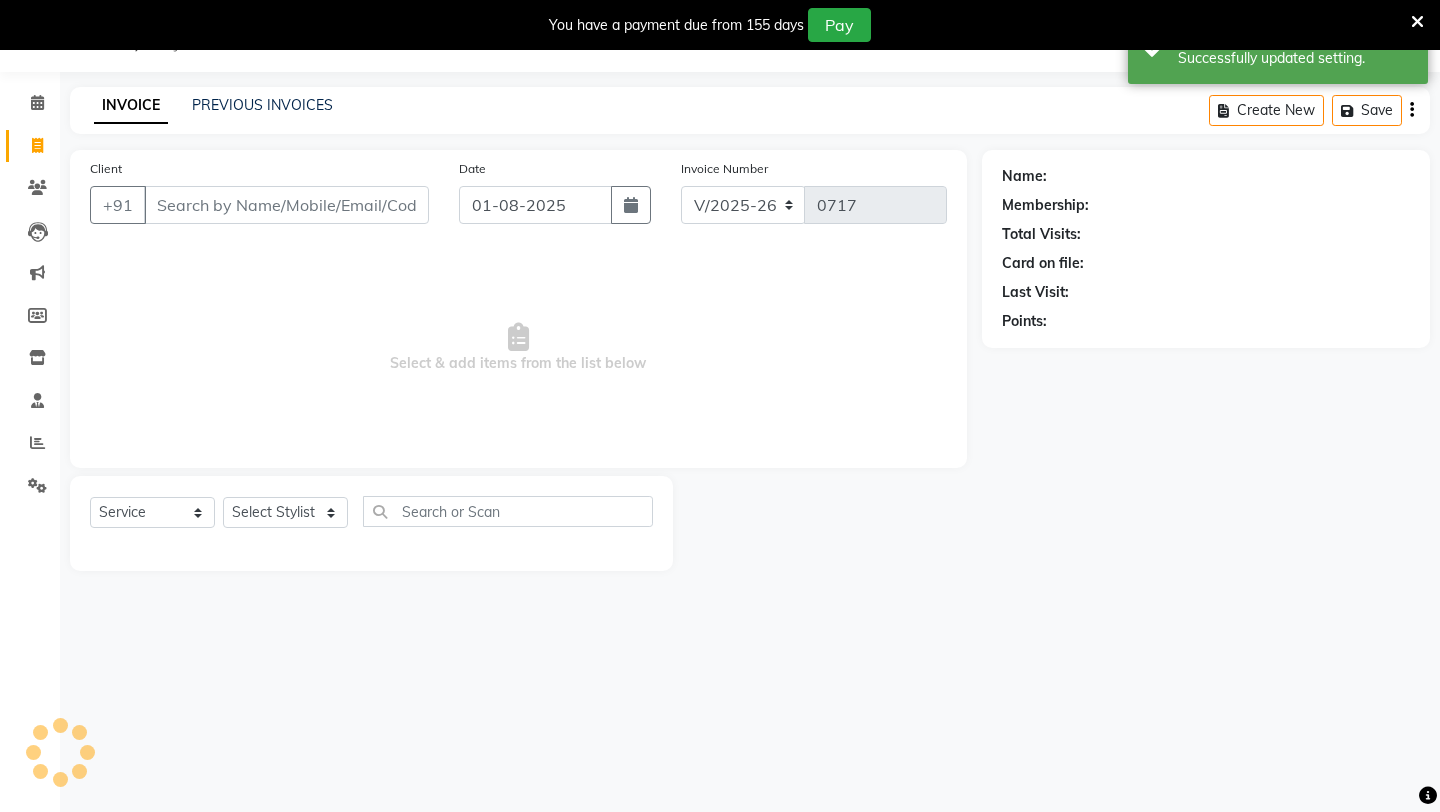 select on "package" 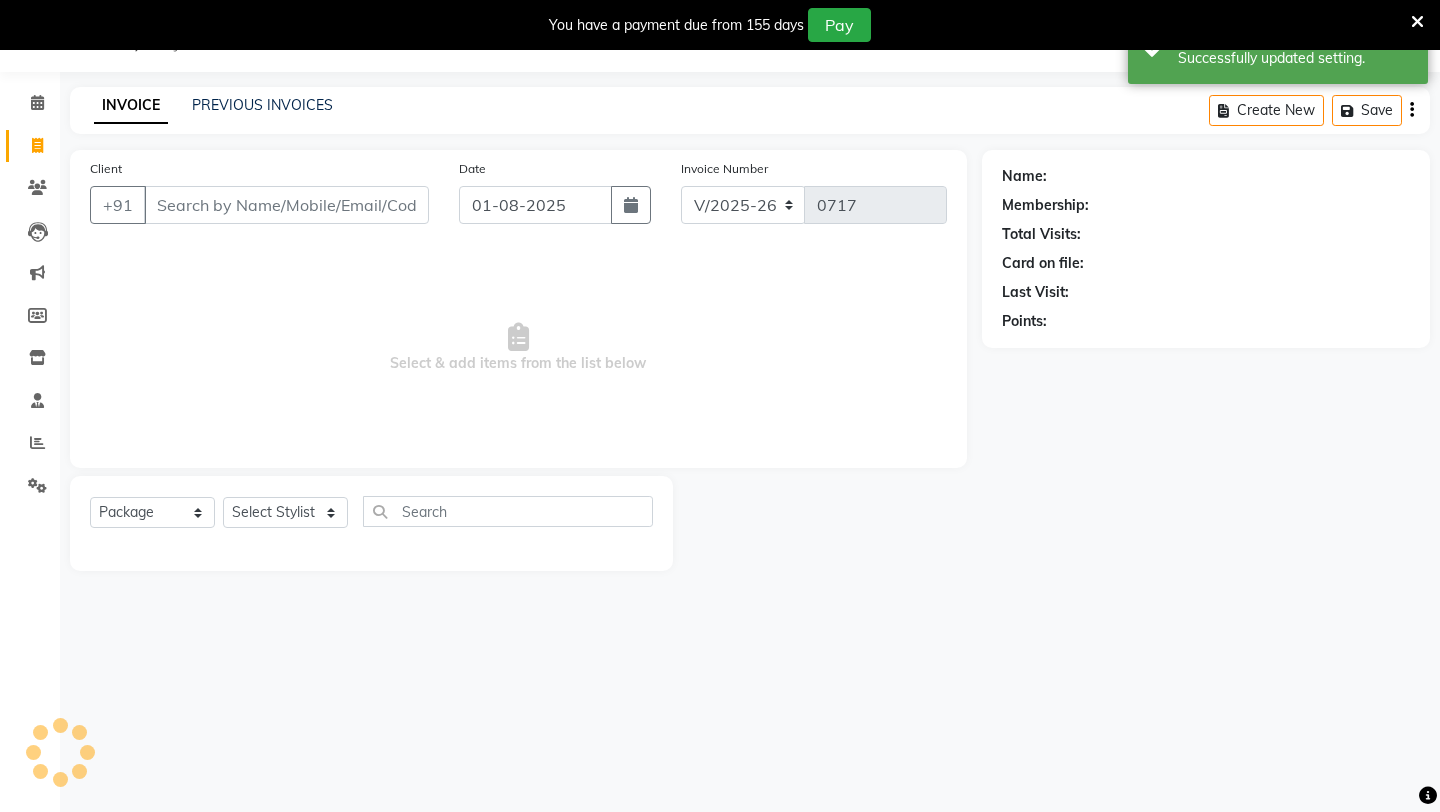 click on "INVOICE PREVIOUS INVOICES Create New   Save" 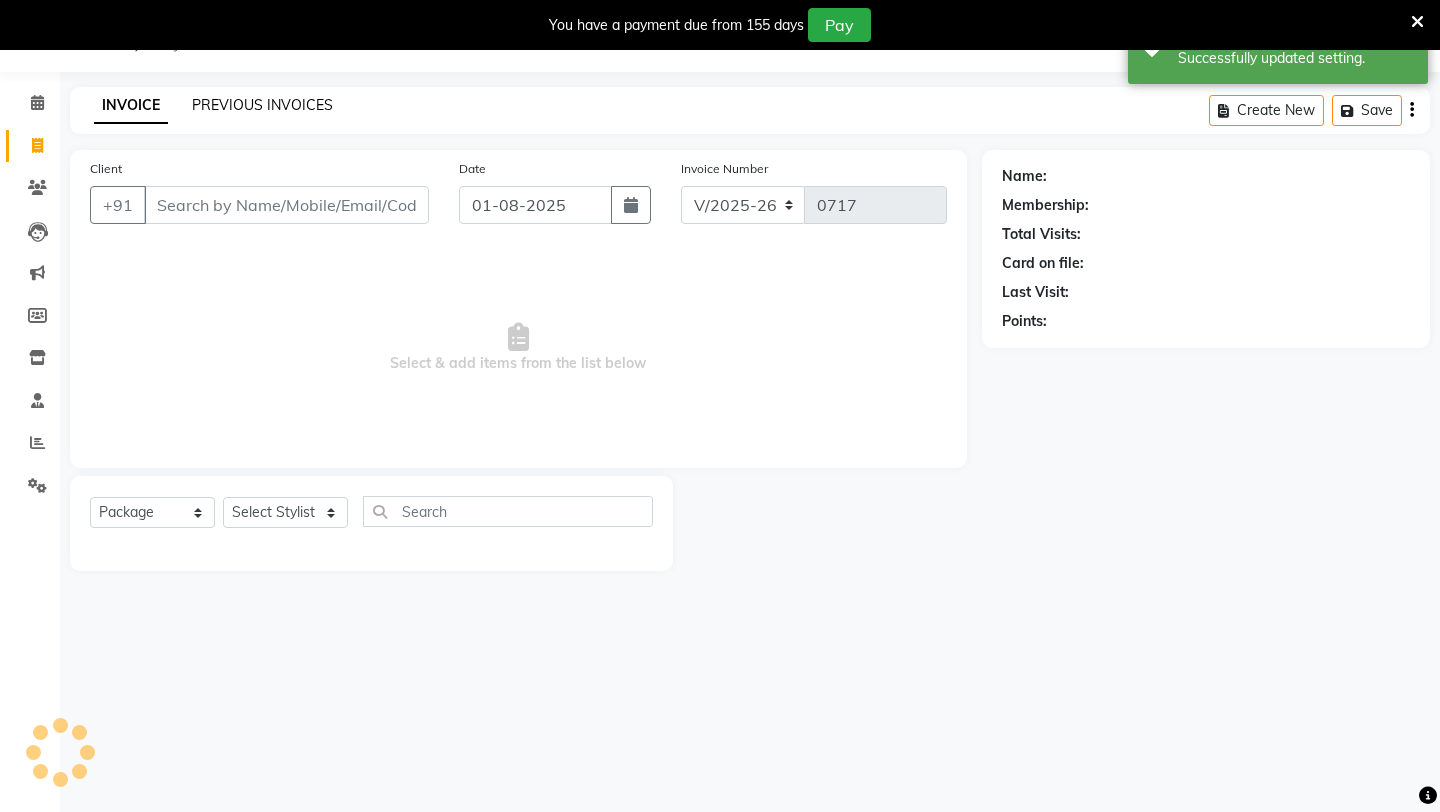 click on "PREVIOUS INVOICES" 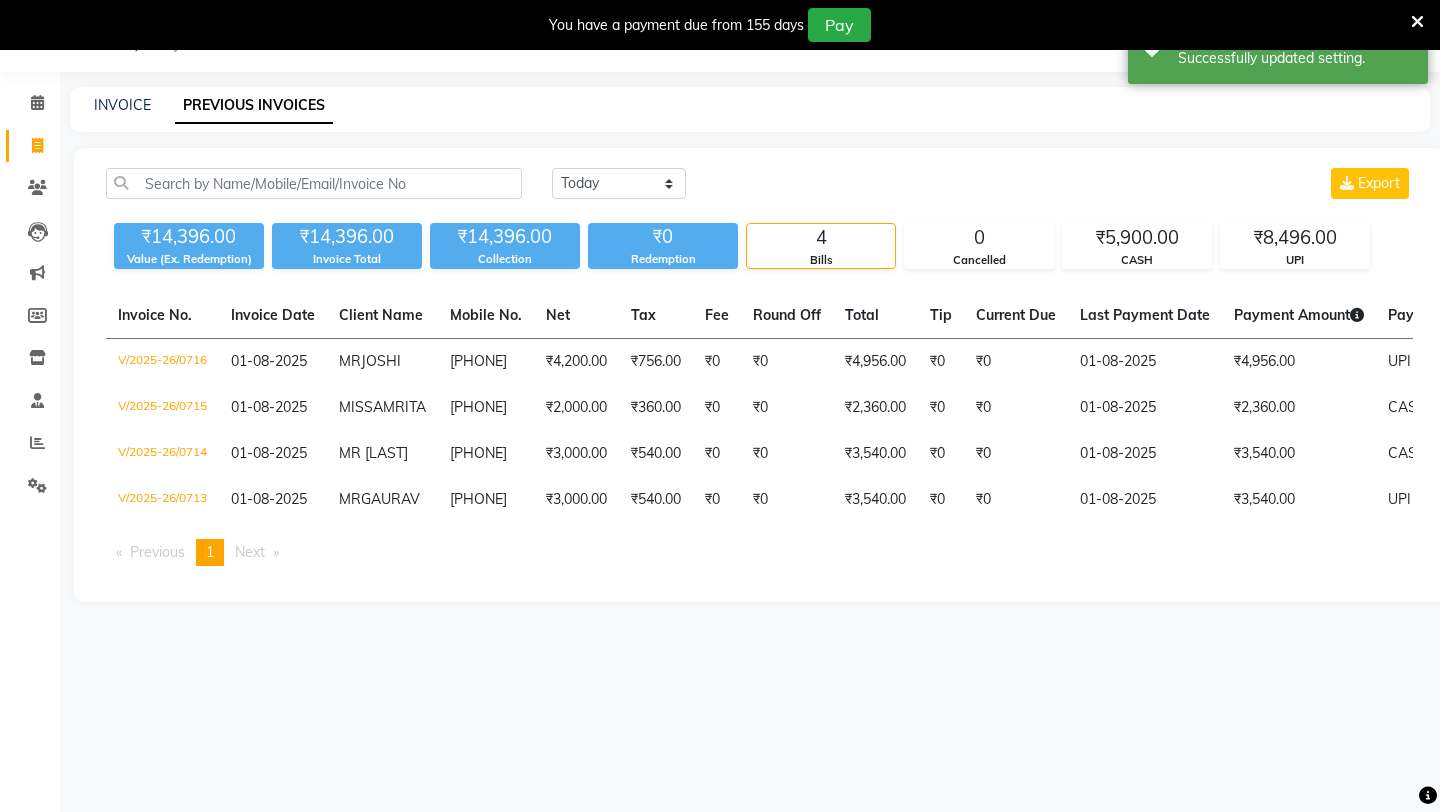 click at bounding box center (1417, 22) 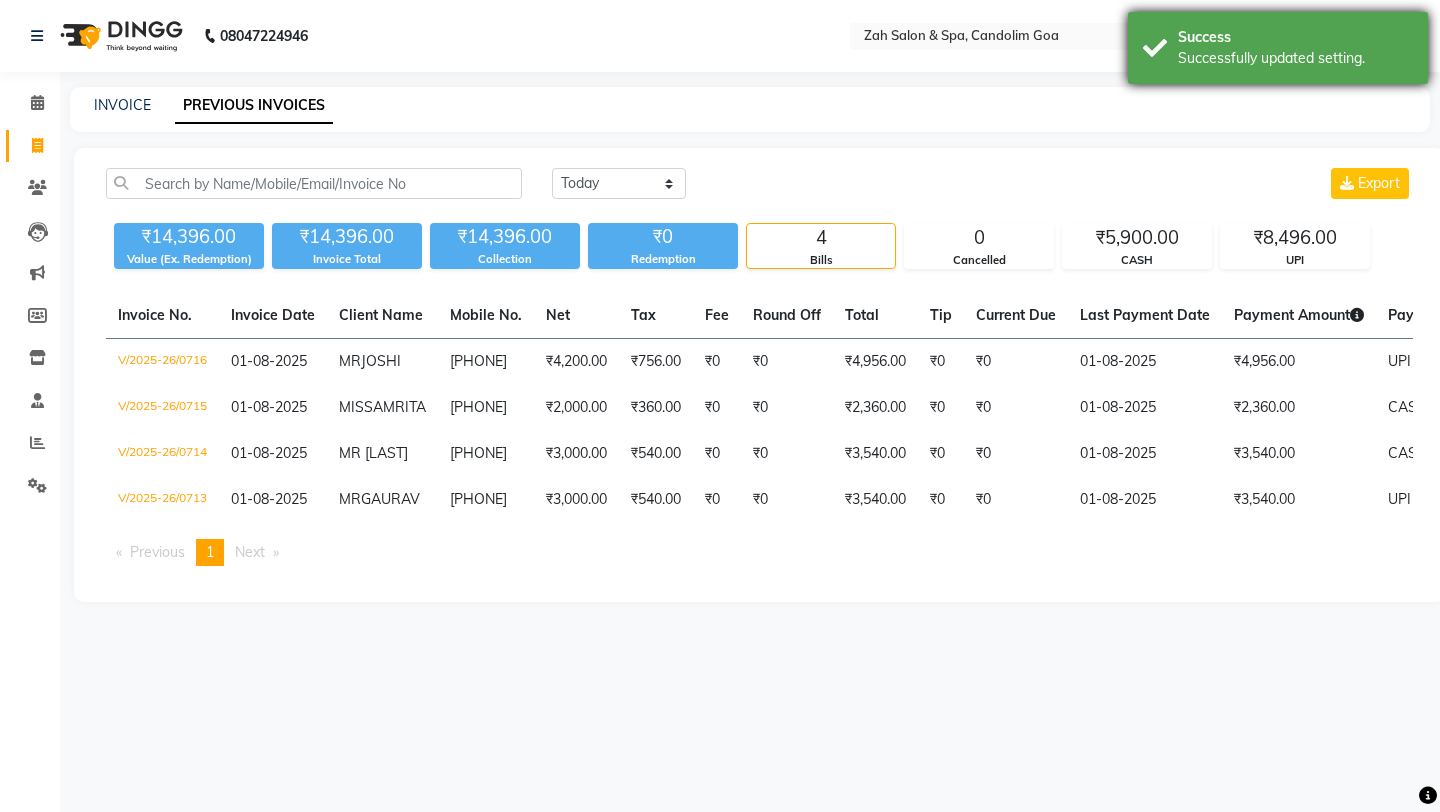 scroll, scrollTop: 0, scrollLeft: 0, axis: both 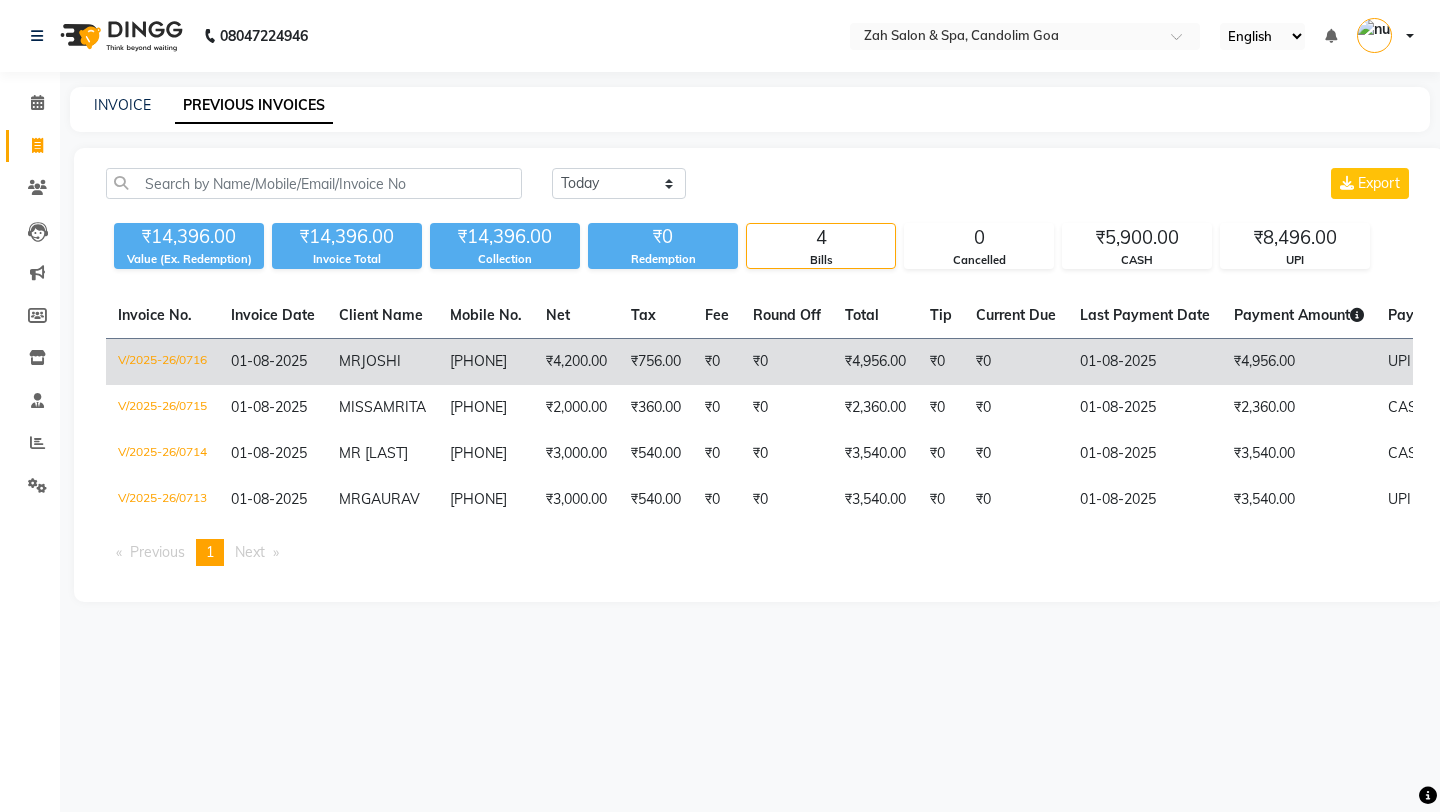 click on "V/2025-26/0716" 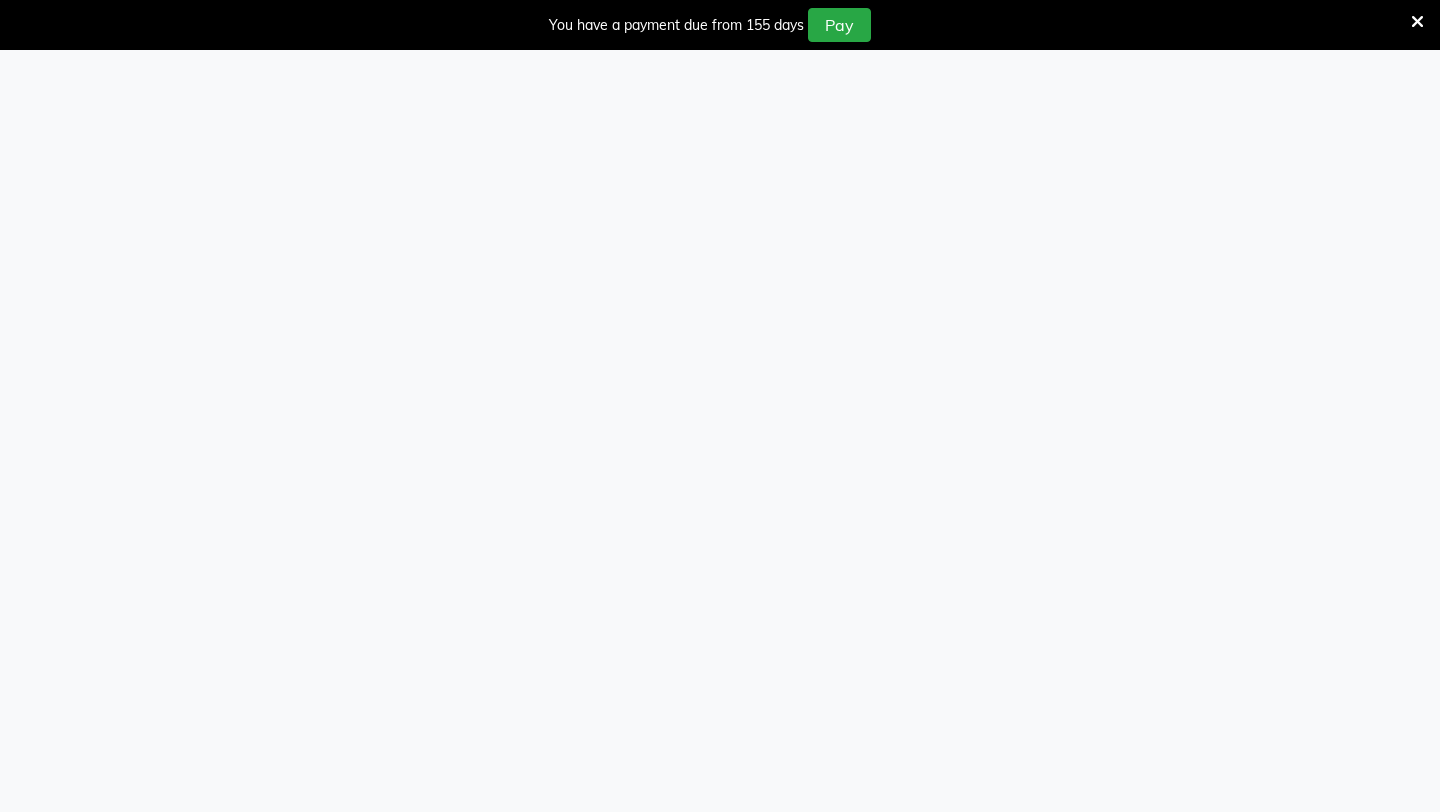 scroll, scrollTop: 0, scrollLeft: 0, axis: both 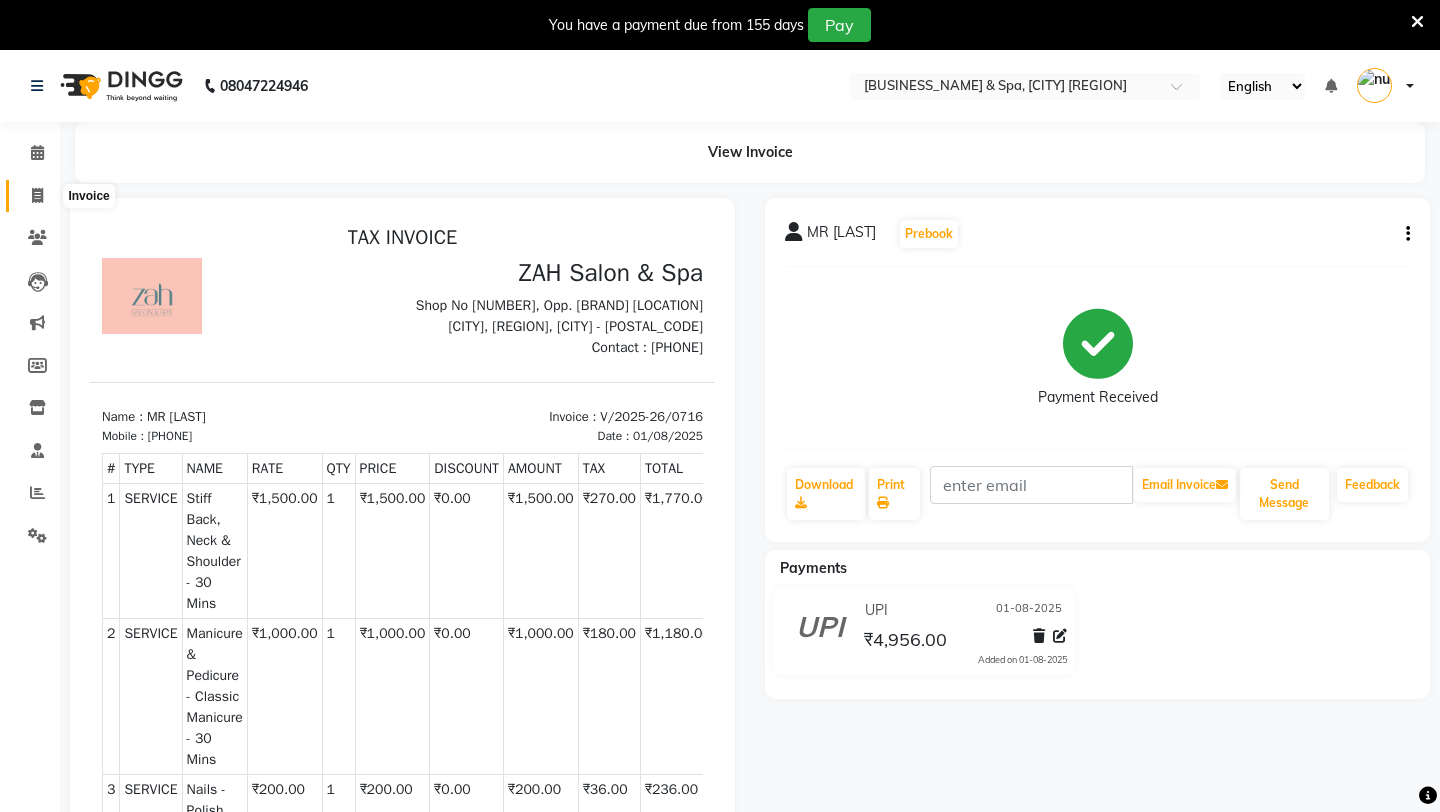 click 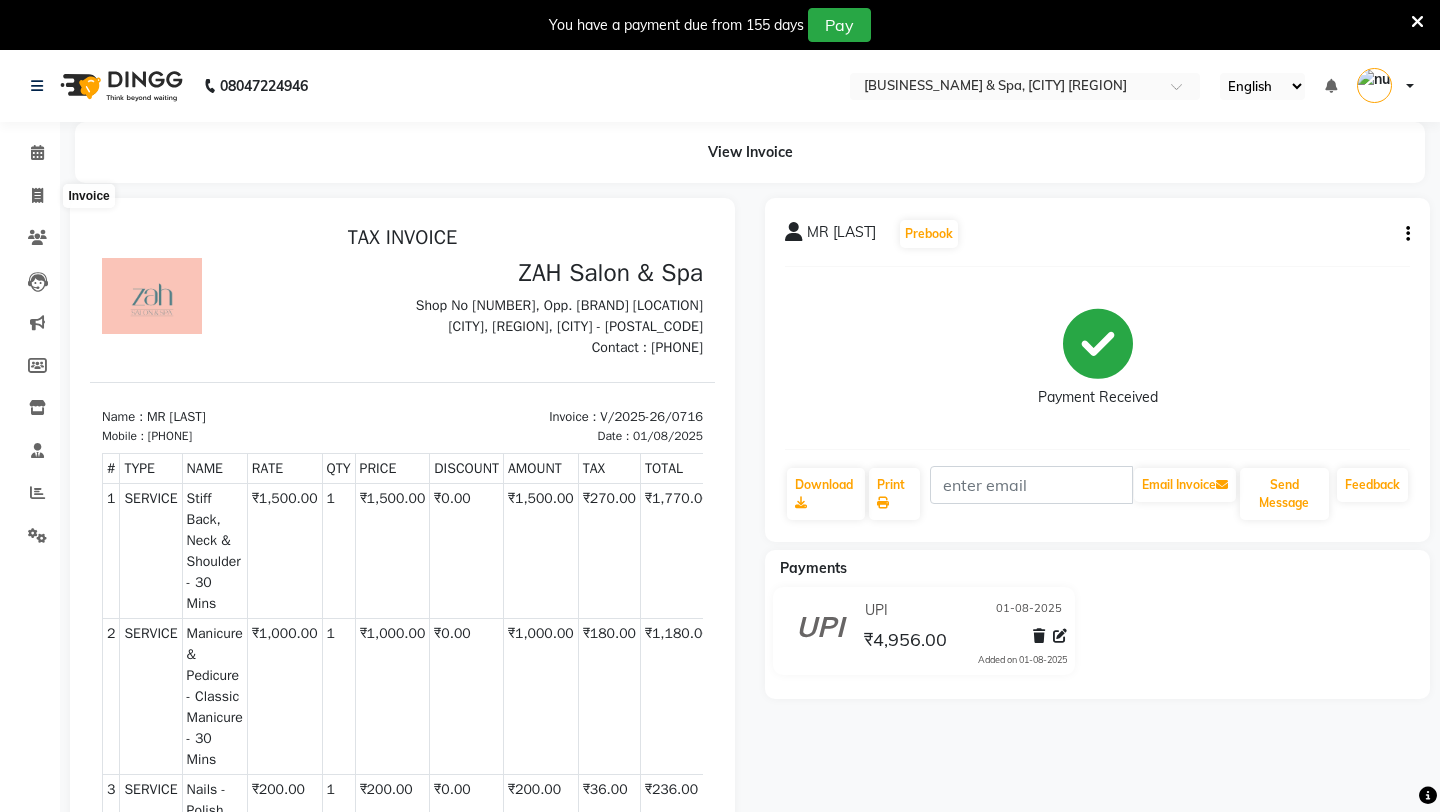 select on "service" 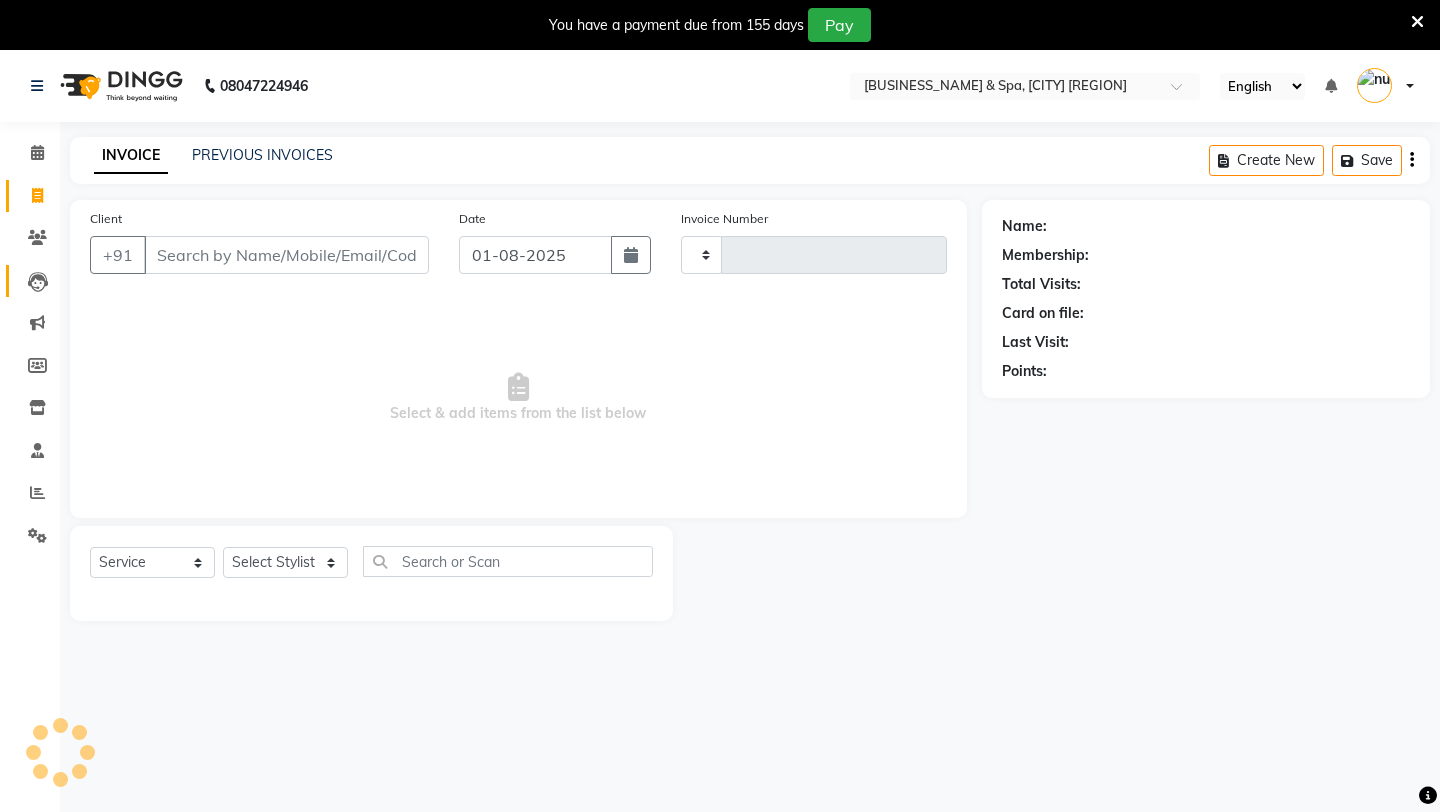 scroll, scrollTop: 50, scrollLeft: 0, axis: vertical 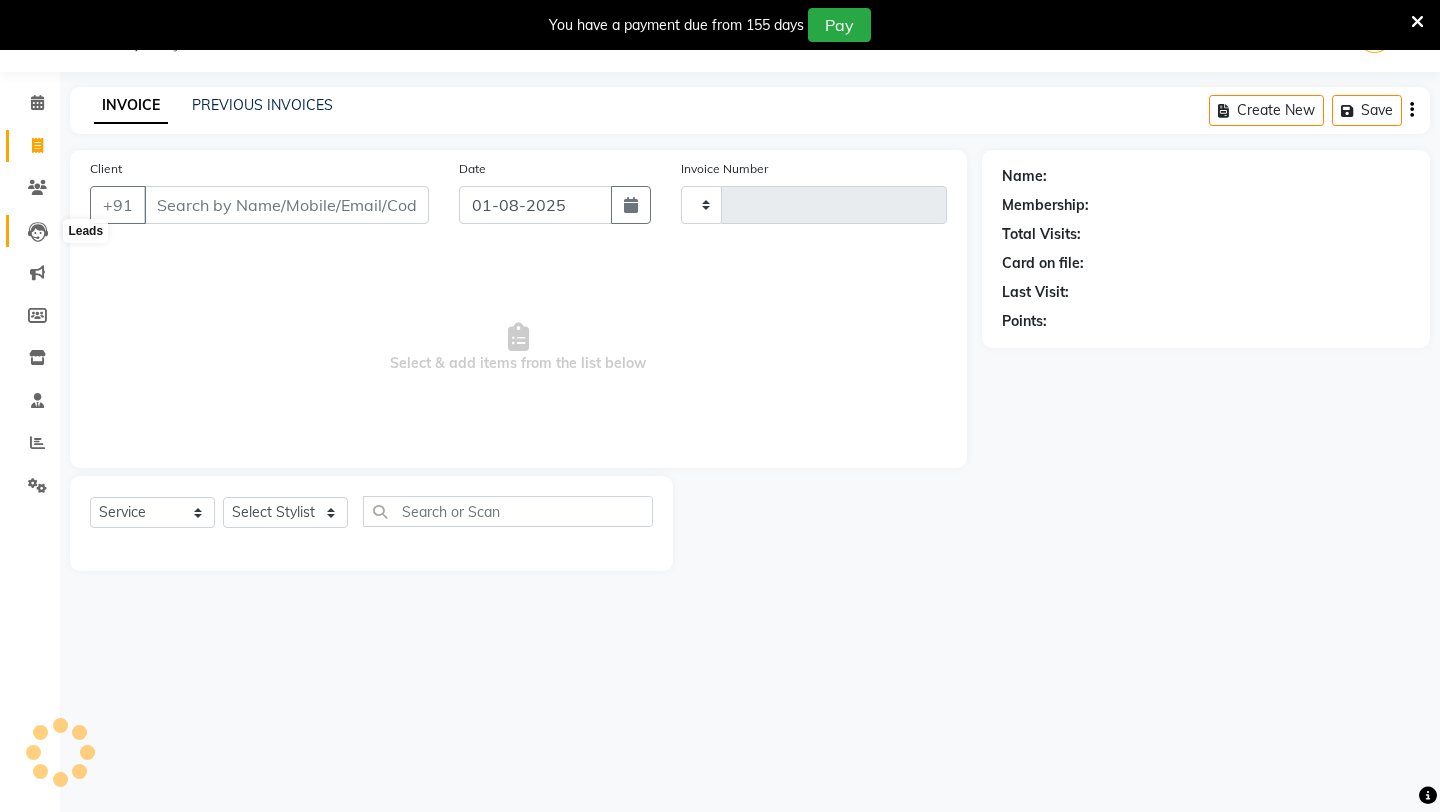 click 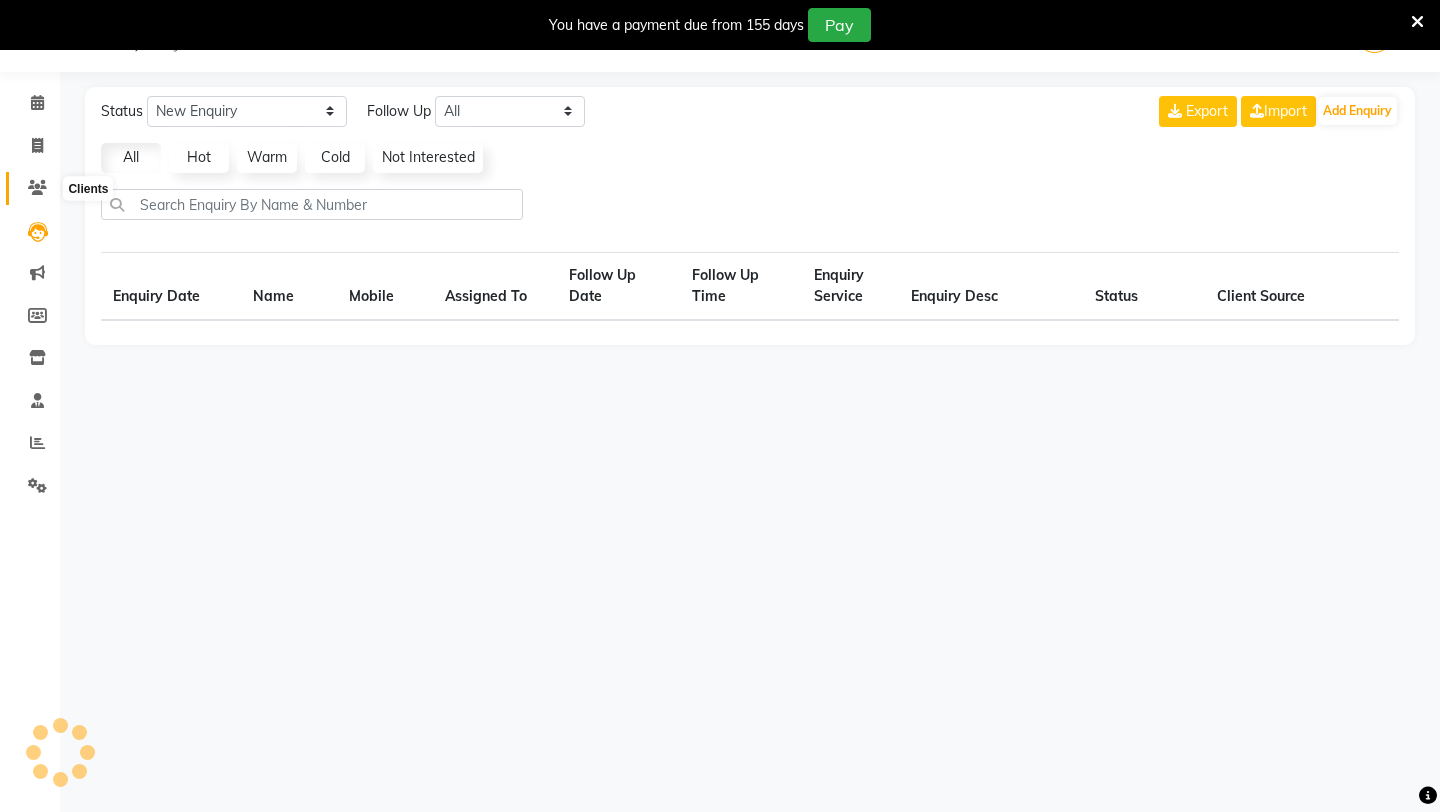 click 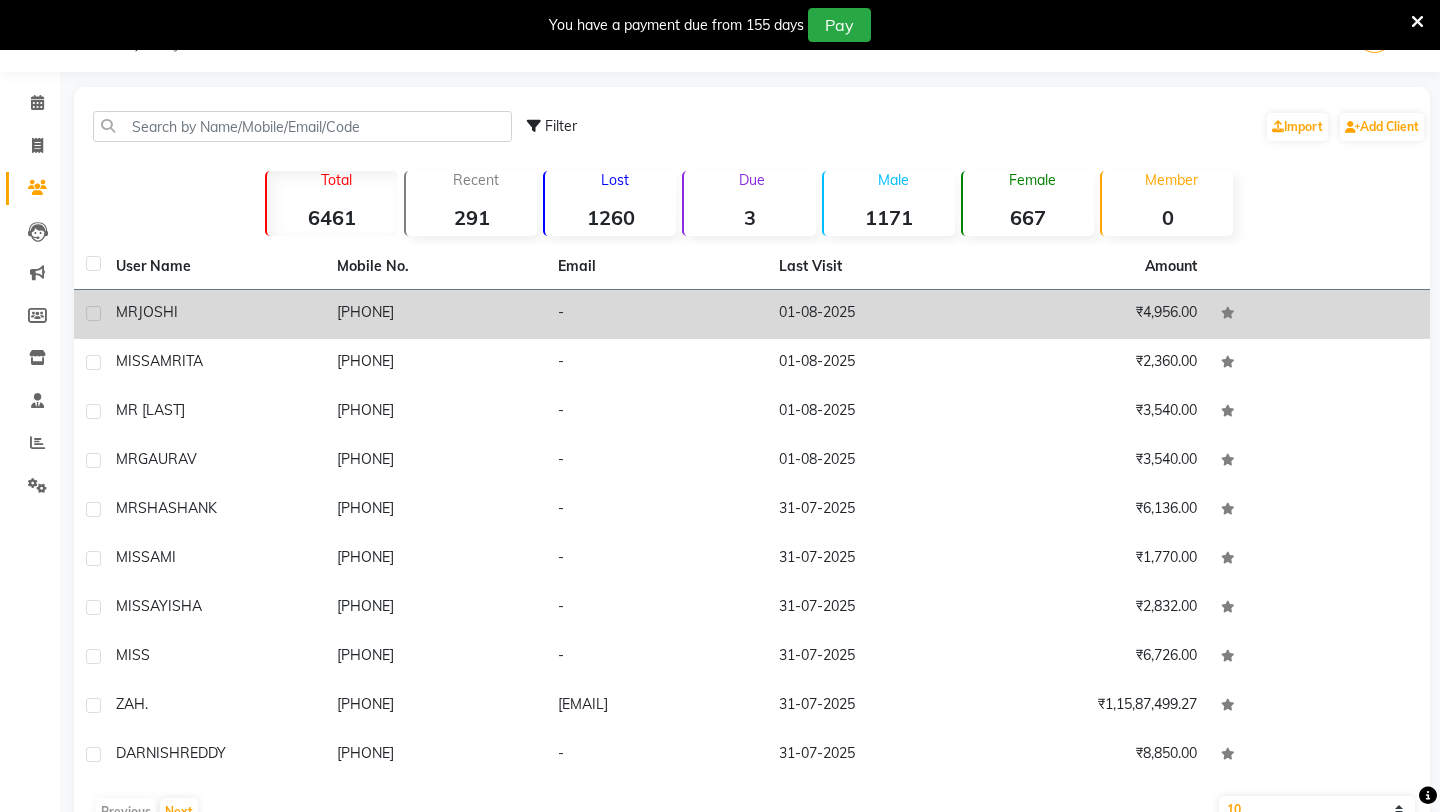 click on "MR  [LAST]" 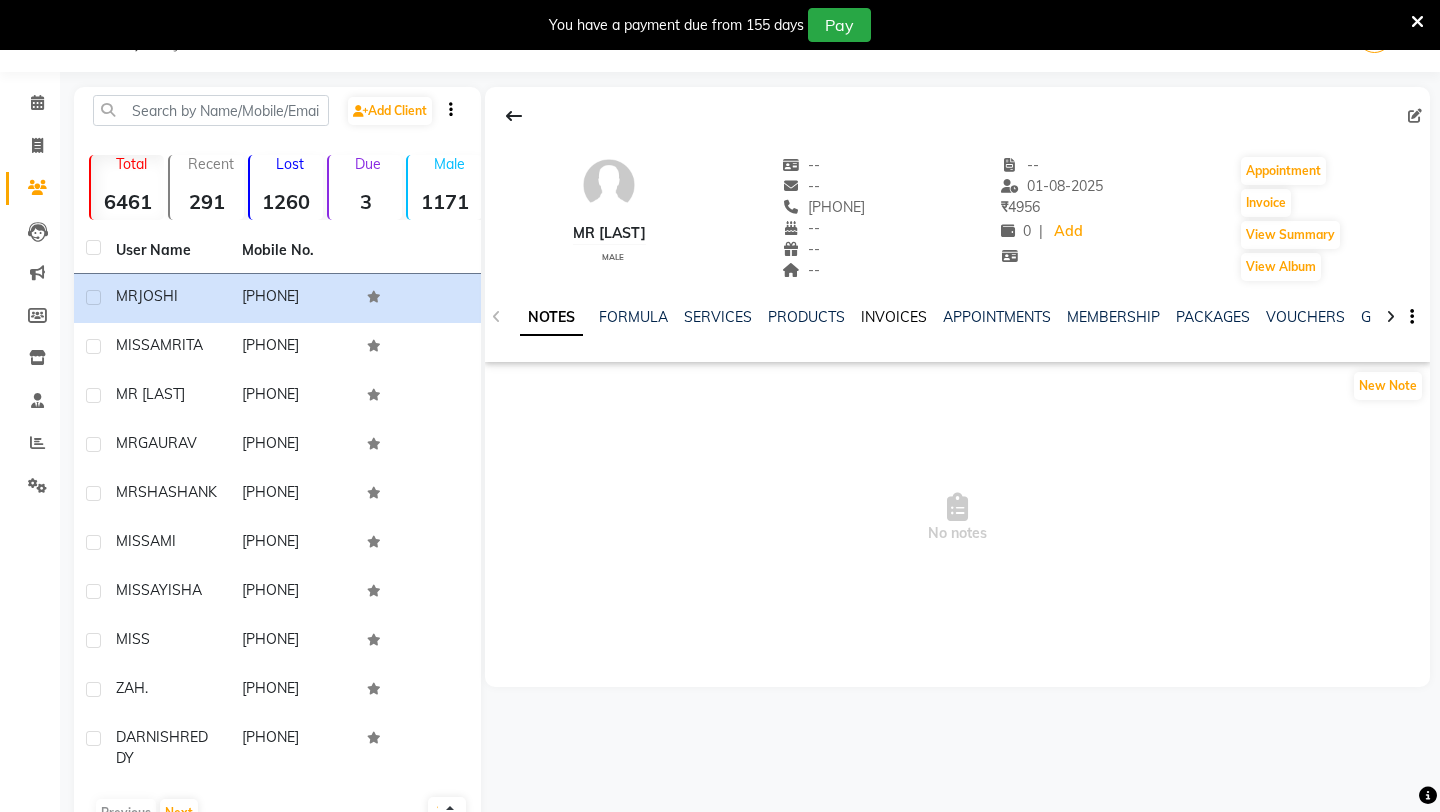 click on "INVOICES" 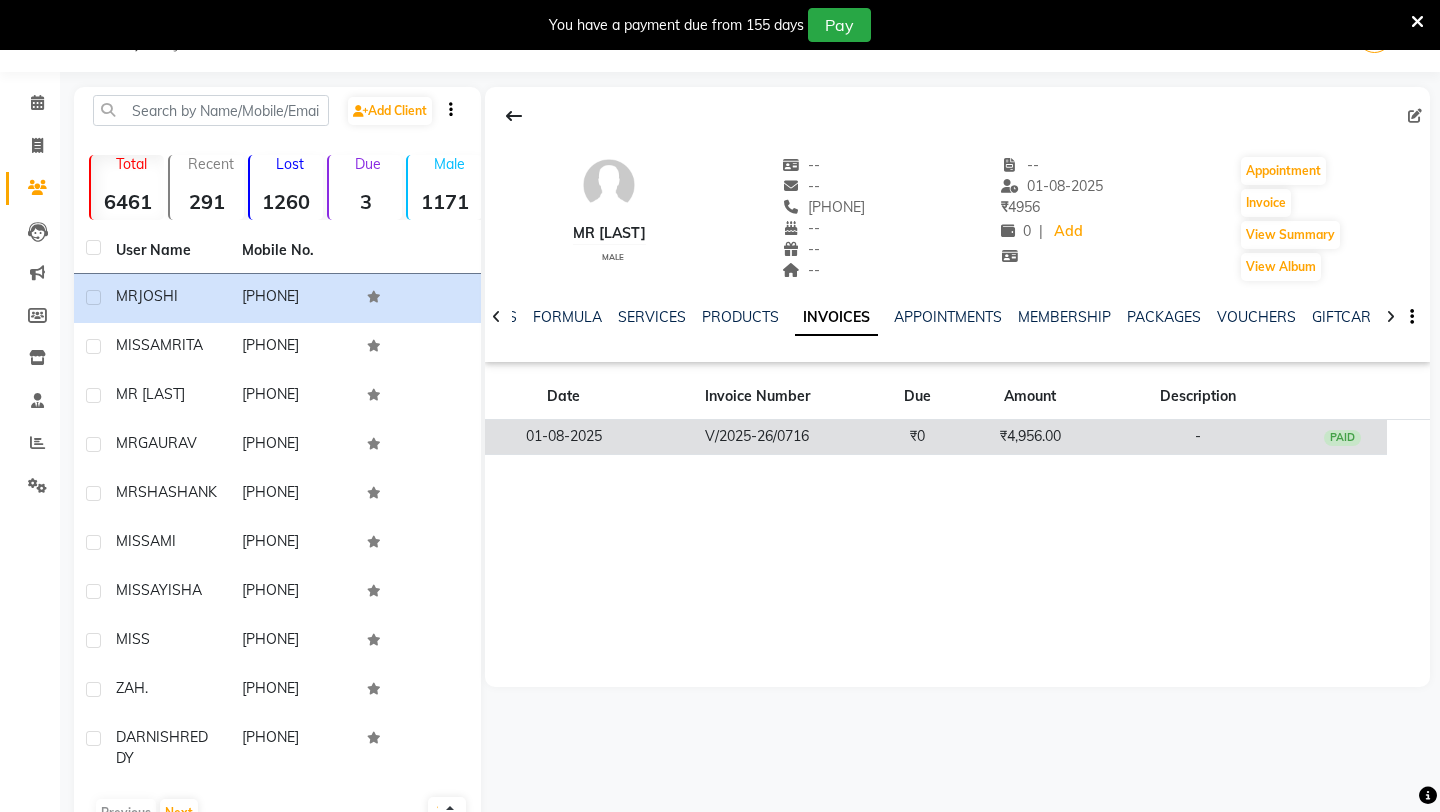 click on "V/2025-26/0716" 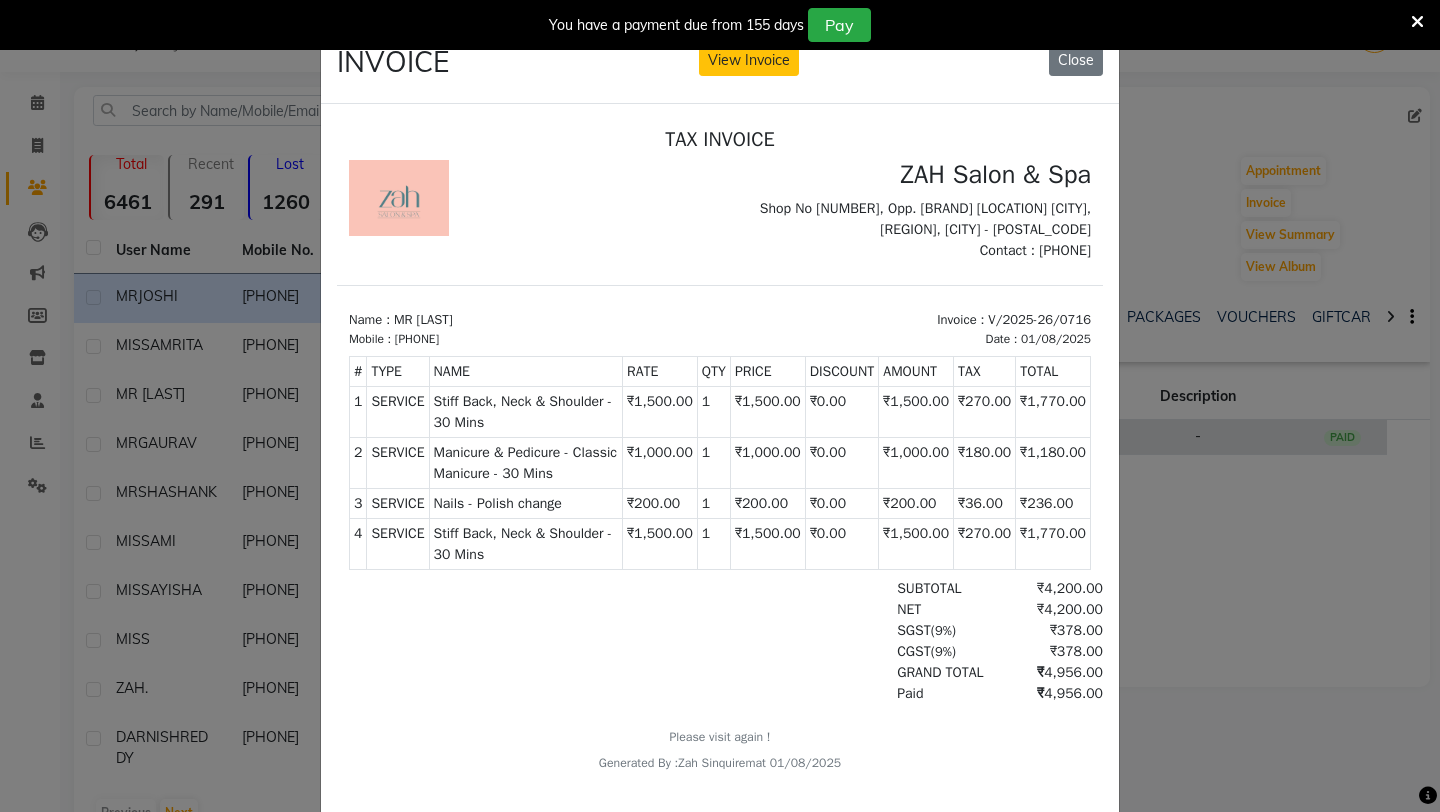 scroll, scrollTop: 15, scrollLeft: 0, axis: vertical 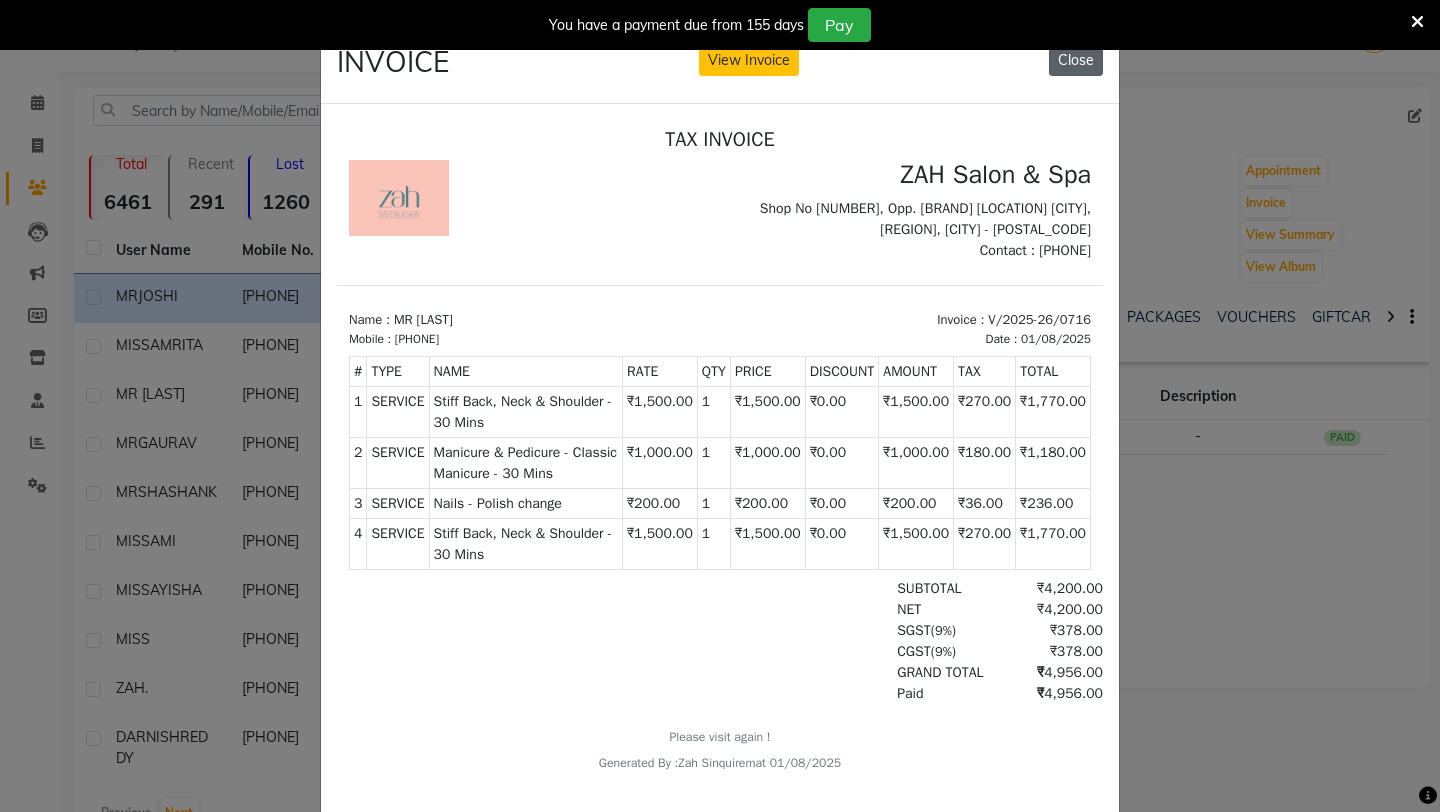 click on "Close" 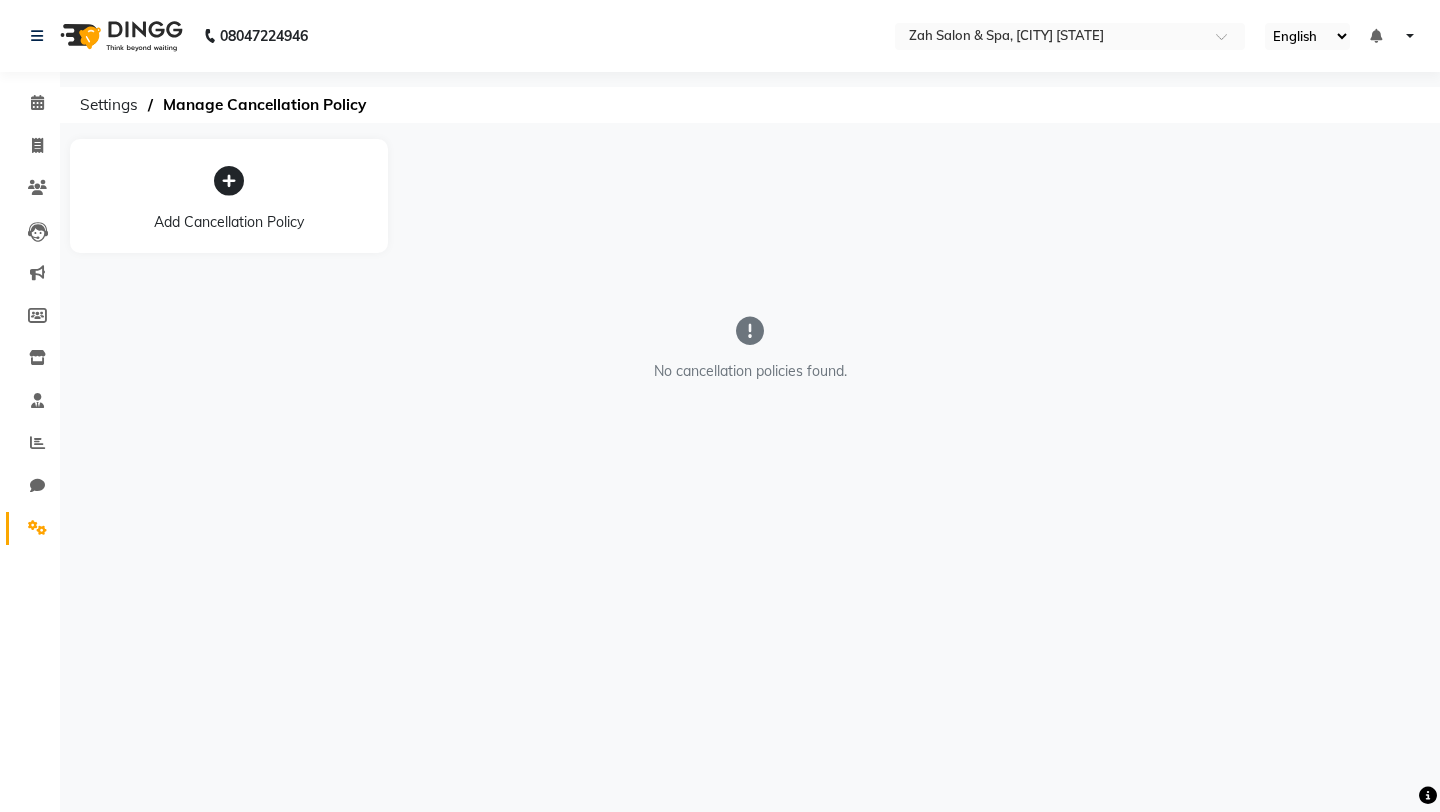 scroll, scrollTop: 0, scrollLeft: 0, axis: both 